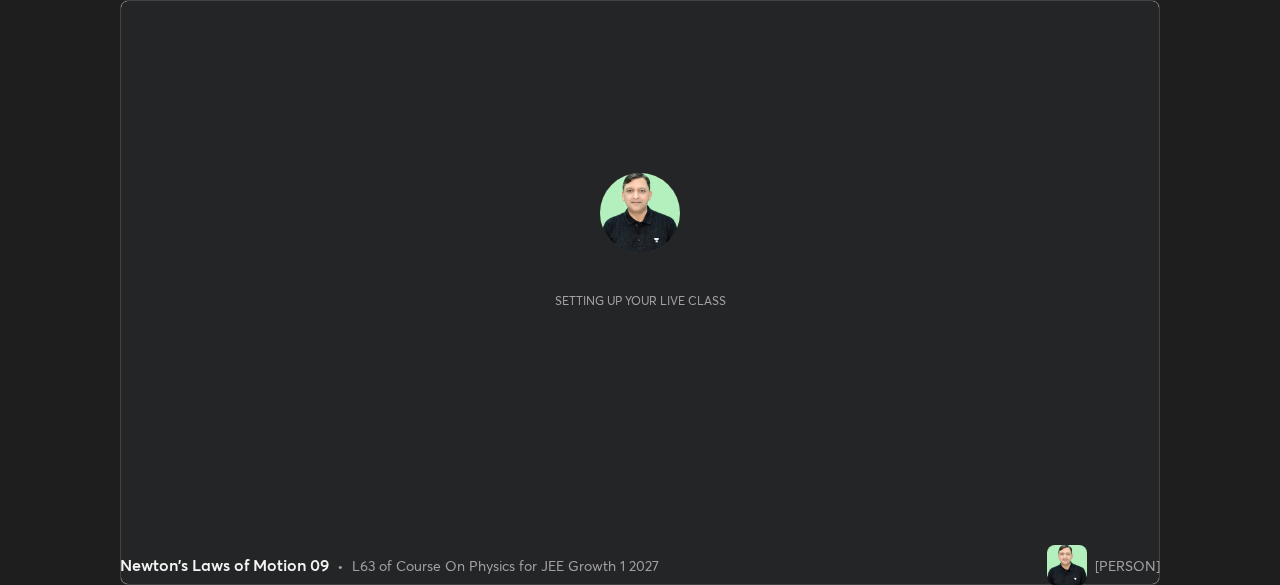 scroll, scrollTop: 0, scrollLeft: 0, axis: both 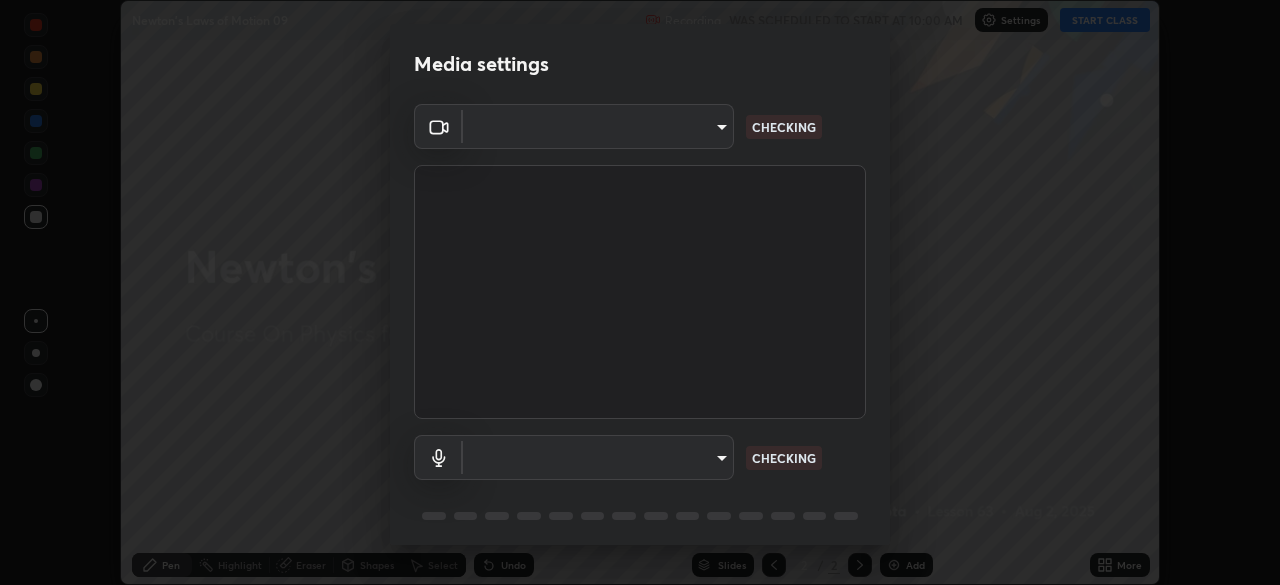 type on "18994561ee15dbcc92208454b9157fa19b596848ea19b860cecb3a215b8f162b" 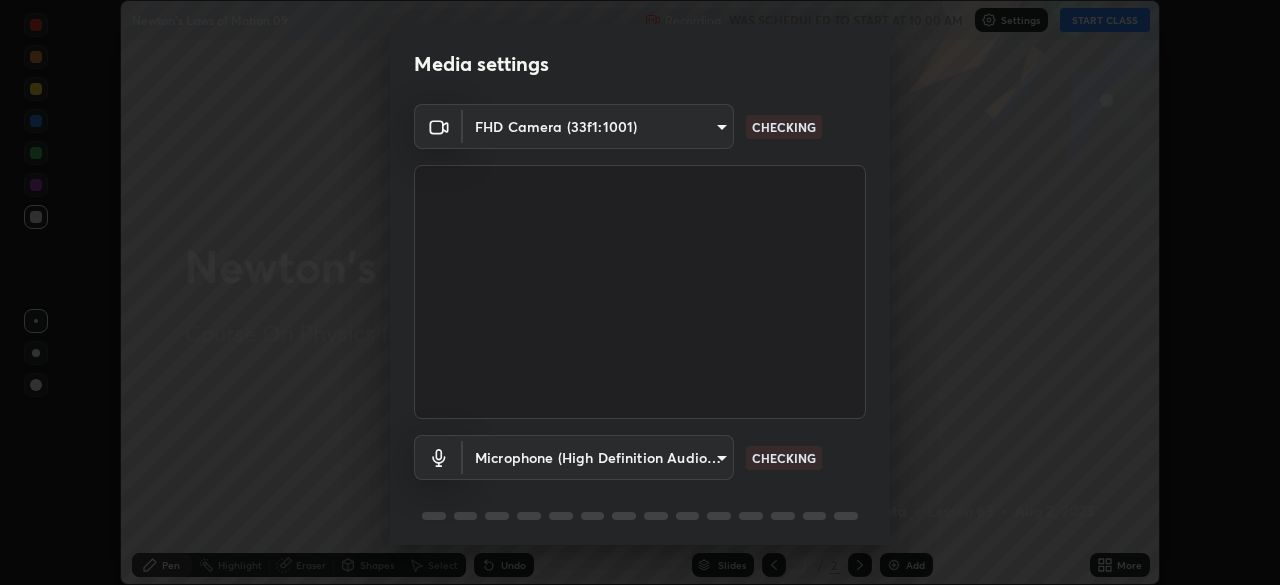 scroll, scrollTop: 71, scrollLeft: 0, axis: vertical 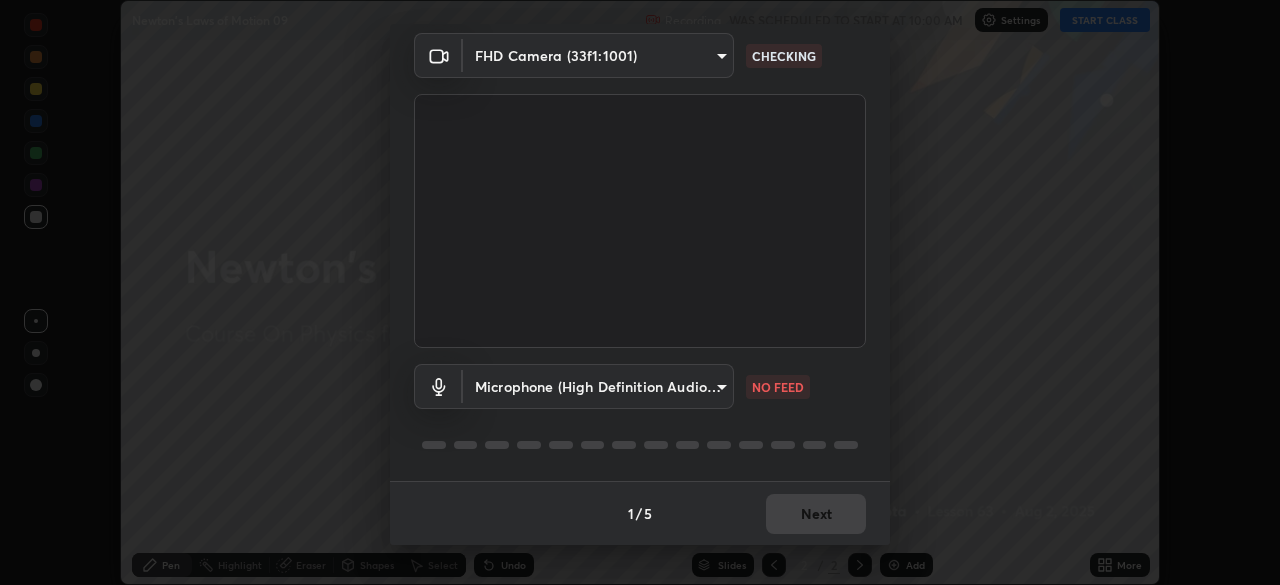 click on "Erase all Newton's Laws of Motion 09 Recording WAS SCHEDULED TO START AT  10:00 AM Settings START CLASS Setting up your live class Newton's Laws of Motion 09 • L63 of Course On Physics for JEE Growth 1 2027 [PERSON] Pen Highlight Eraser Shapes Select Undo Slides 2 / 2 Add More No doubts shared Encourage your learners to ask a doubt for better clarity Report an issue Reason for reporting Buffering Chat not working Audio - Video sync issue Educator video quality low ​ Attach an image Report Media settings FHD Camera (33f1:1001) 18994561ee15dbcc92208454b9157fa19b596848ea19b860cecb3a215b8f162b CHECKING Microphone (High Definition Audio Device) d7e17a94784e6c9b4dc4ba0fcae7279e544df136259c67a69861858c74df585e NO FEED 1 / 5 Next" at bounding box center (640, 292) 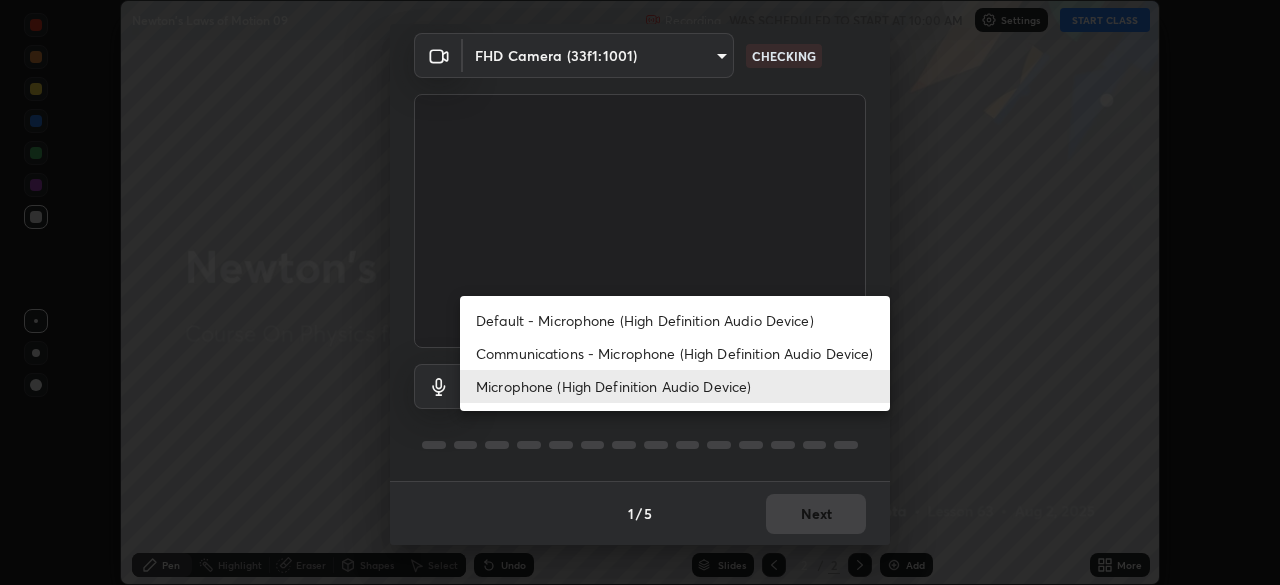 click on "Default - Microphone (High Definition Audio Device)" at bounding box center [675, 320] 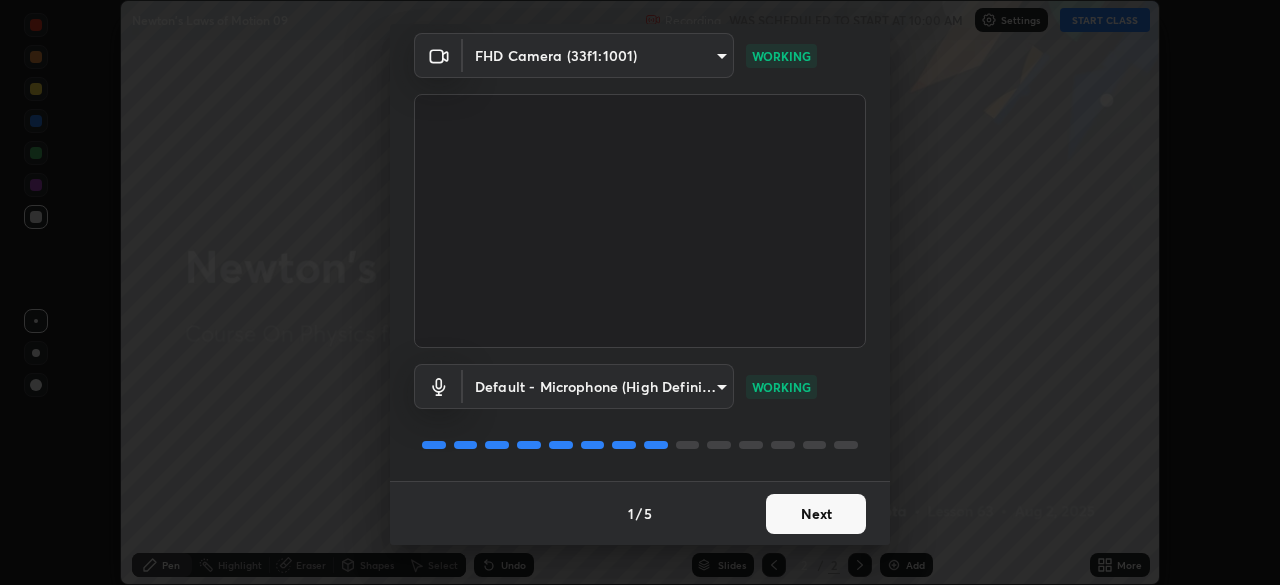 click on "Next" at bounding box center (816, 514) 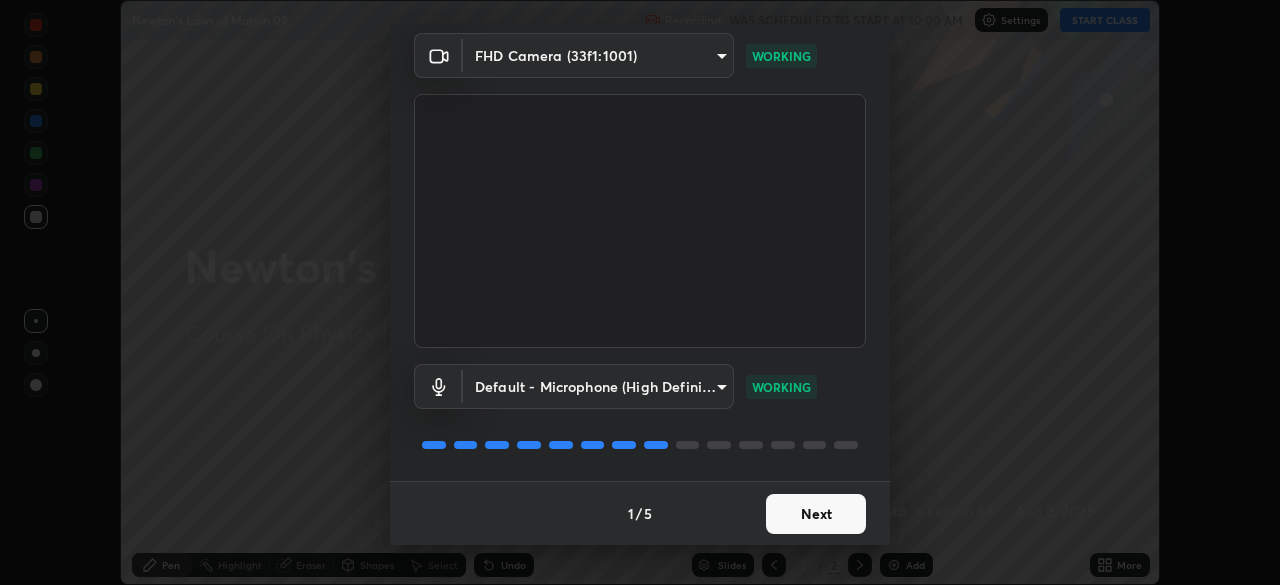 scroll, scrollTop: 0, scrollLeft: 0, axis: both 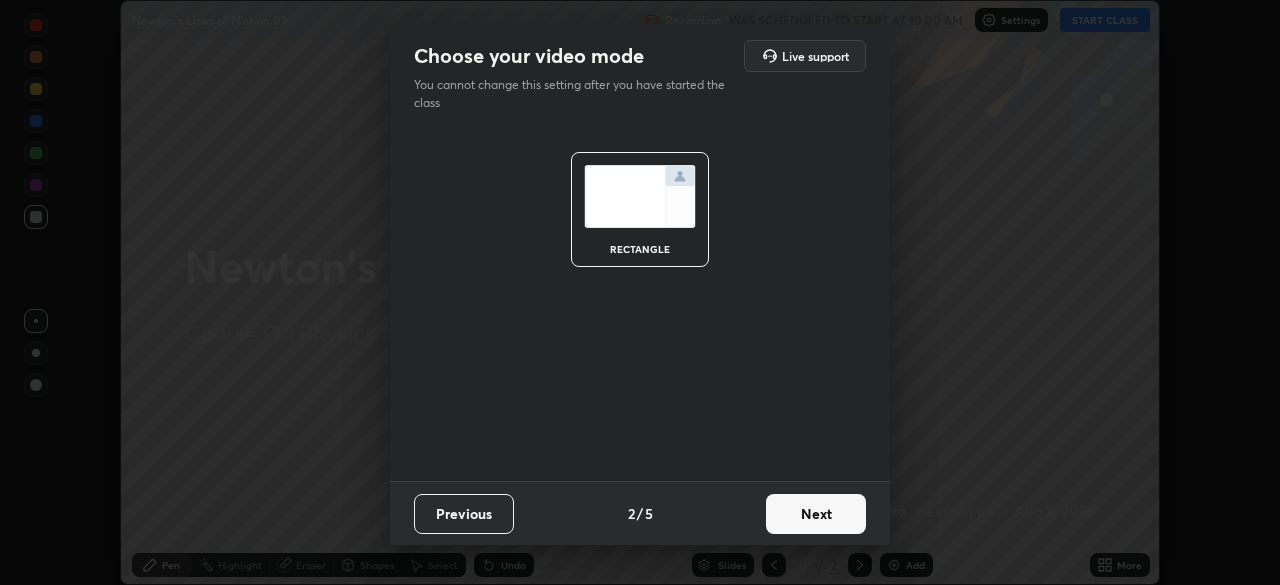 click on "Next" at bounding box center (816, 514) 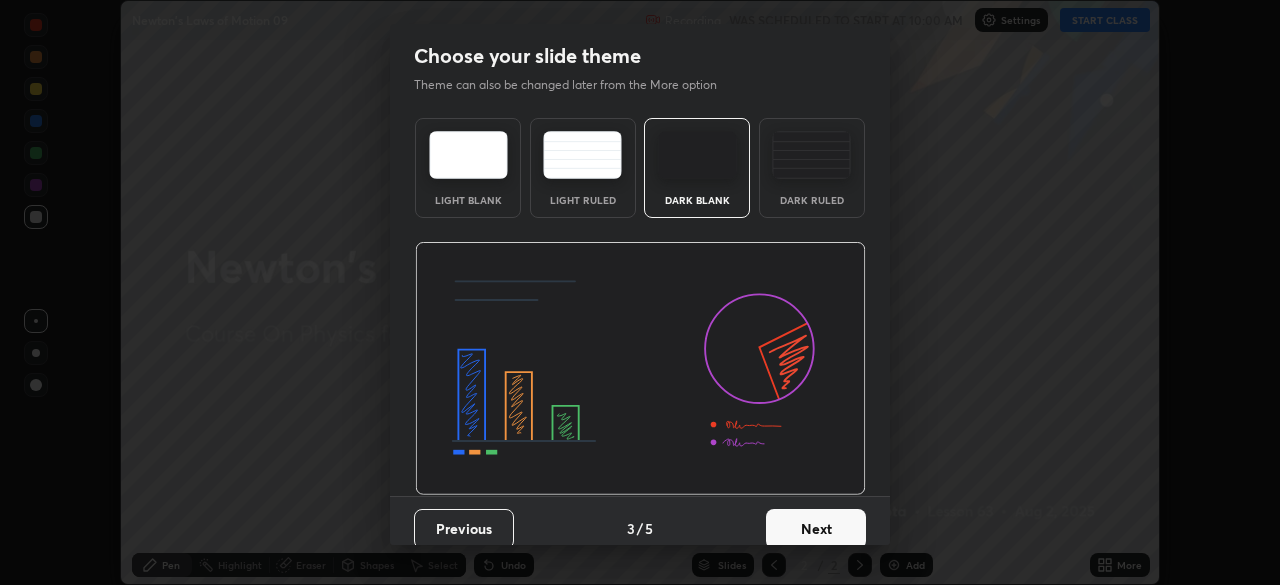 click on "Next" at bounding box center (816, 529) 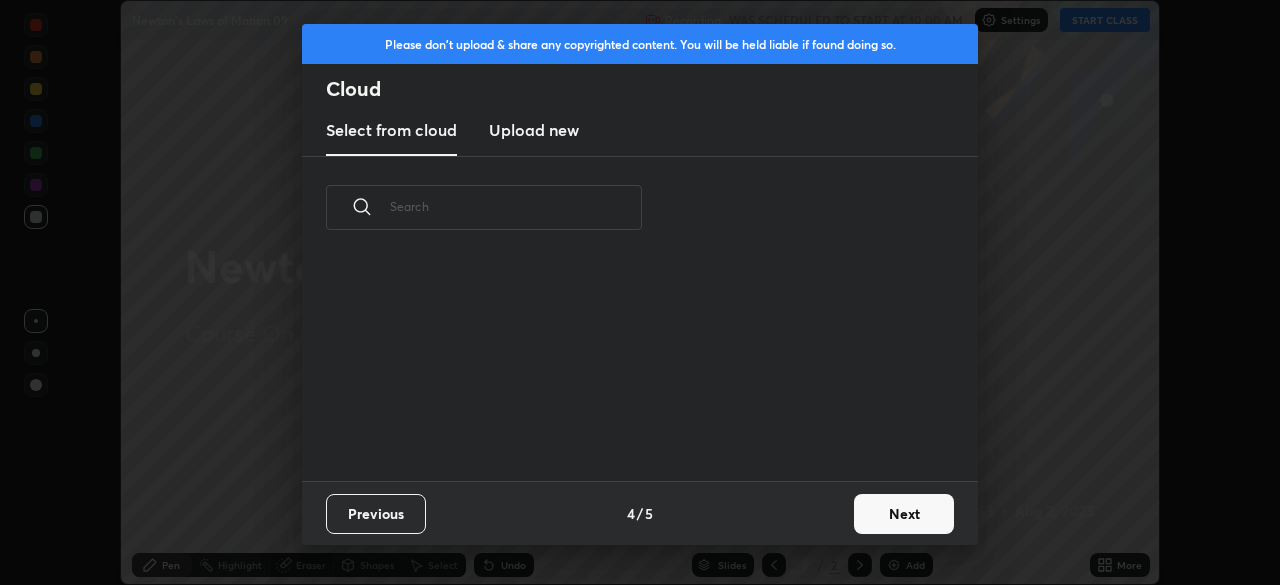 click on "Next" at bounding box center [904, 514] 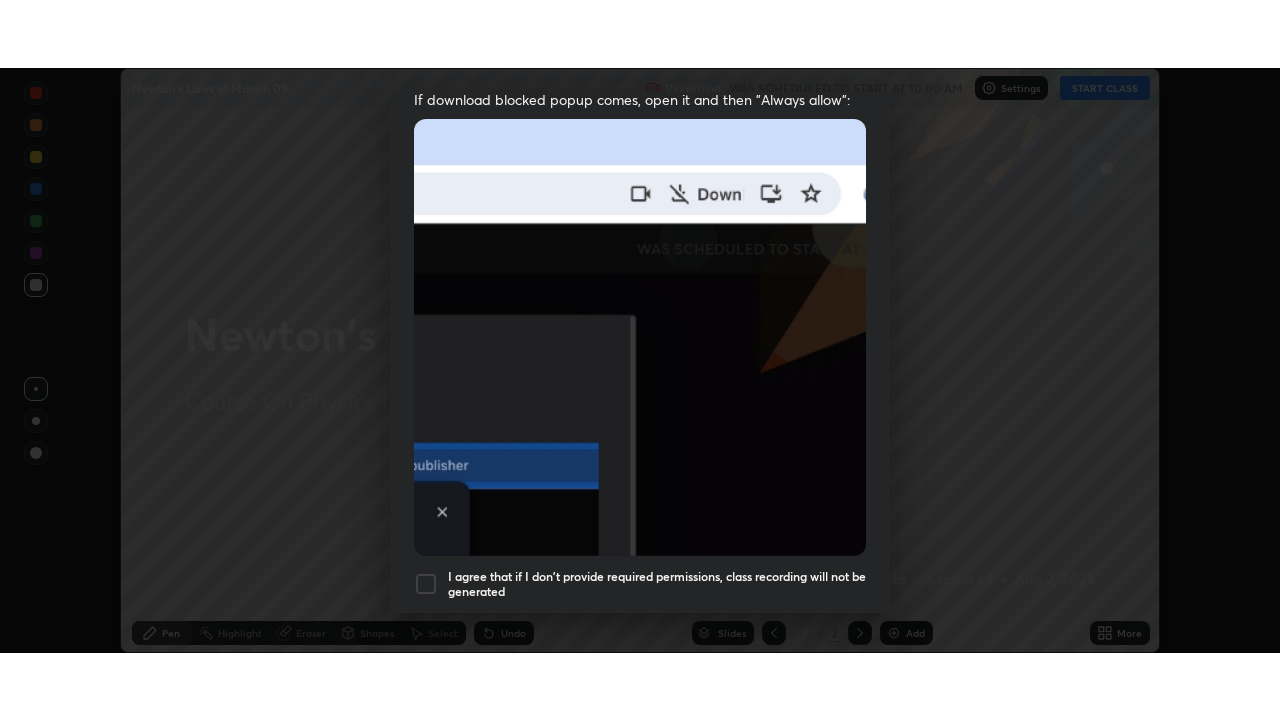 scroll, scrollTop: 479, scrollLeft: 0, axis: vertical 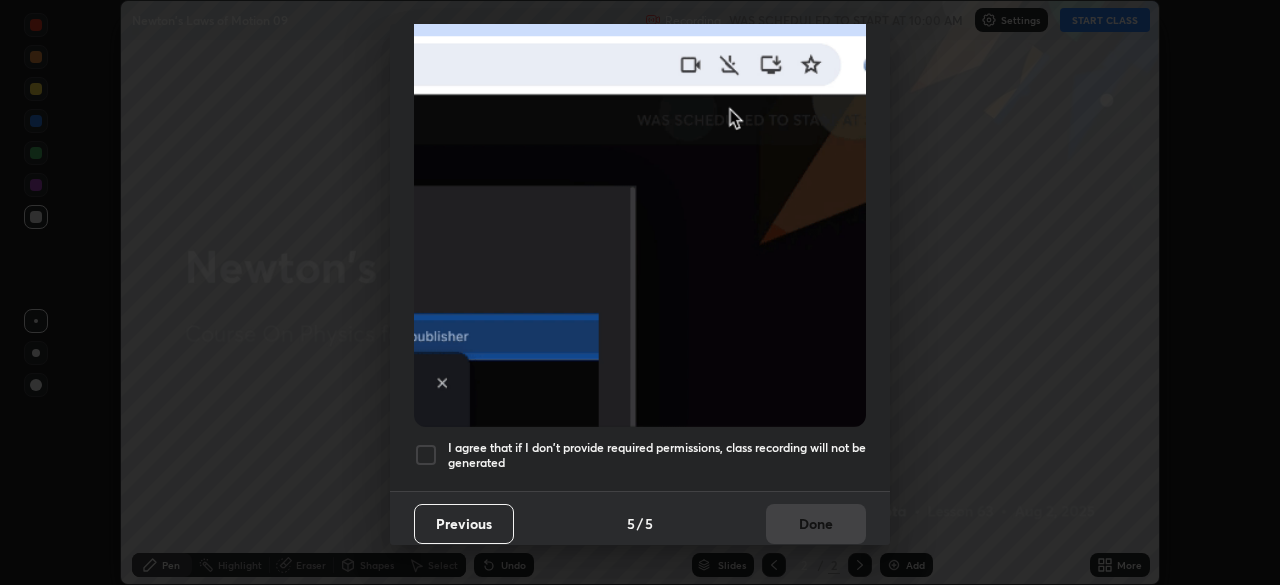 click at bounding box center [426, 455] 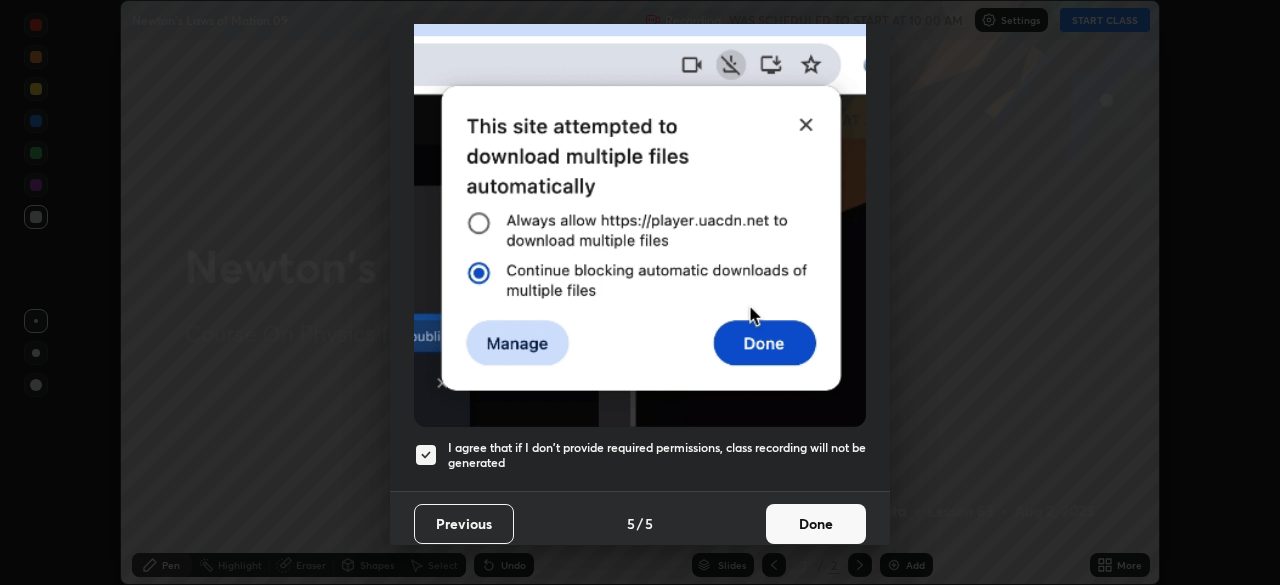 click on "Done" at bounding box center [816, 524] 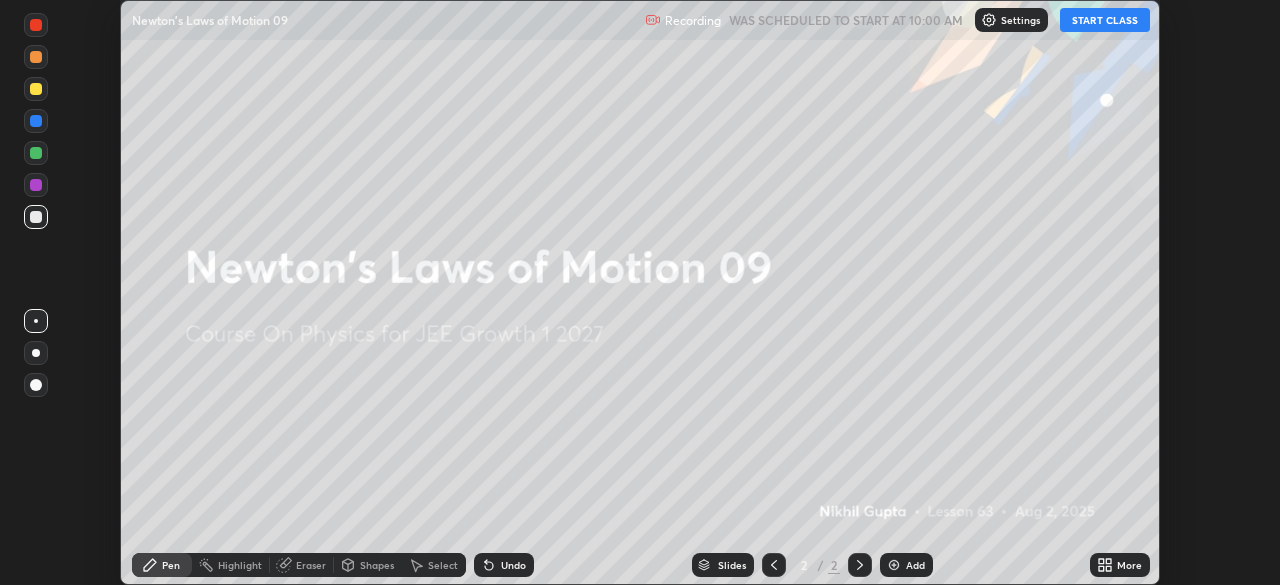 click on "START CLASS" at bounding box center [1105, 20] 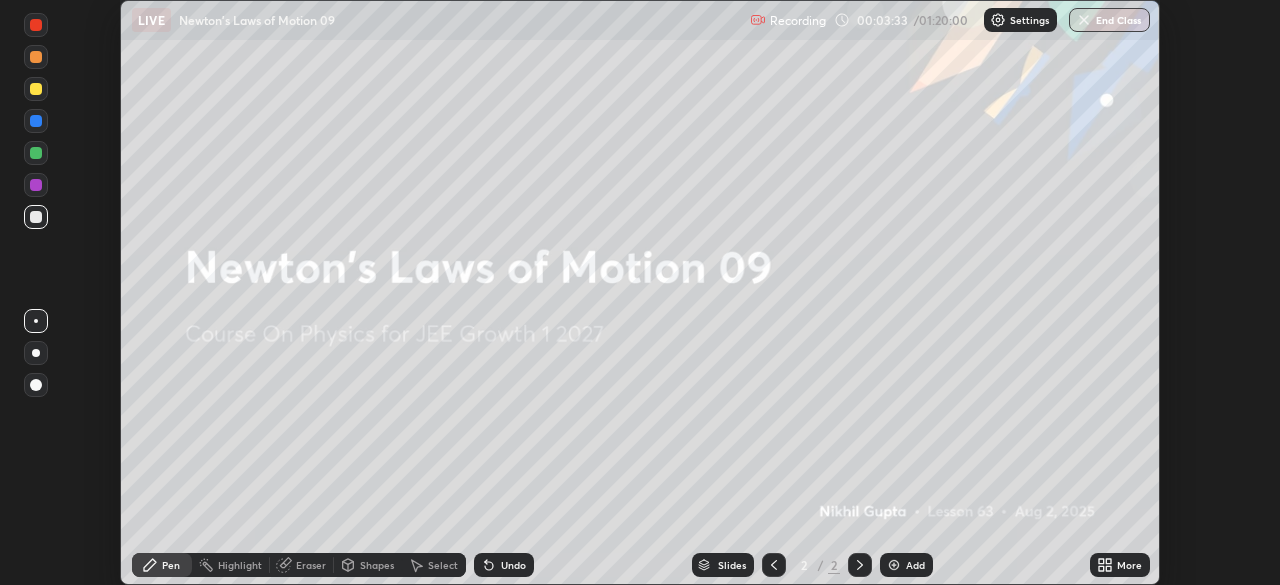 click on "Add" at bounding box center (915, 565) 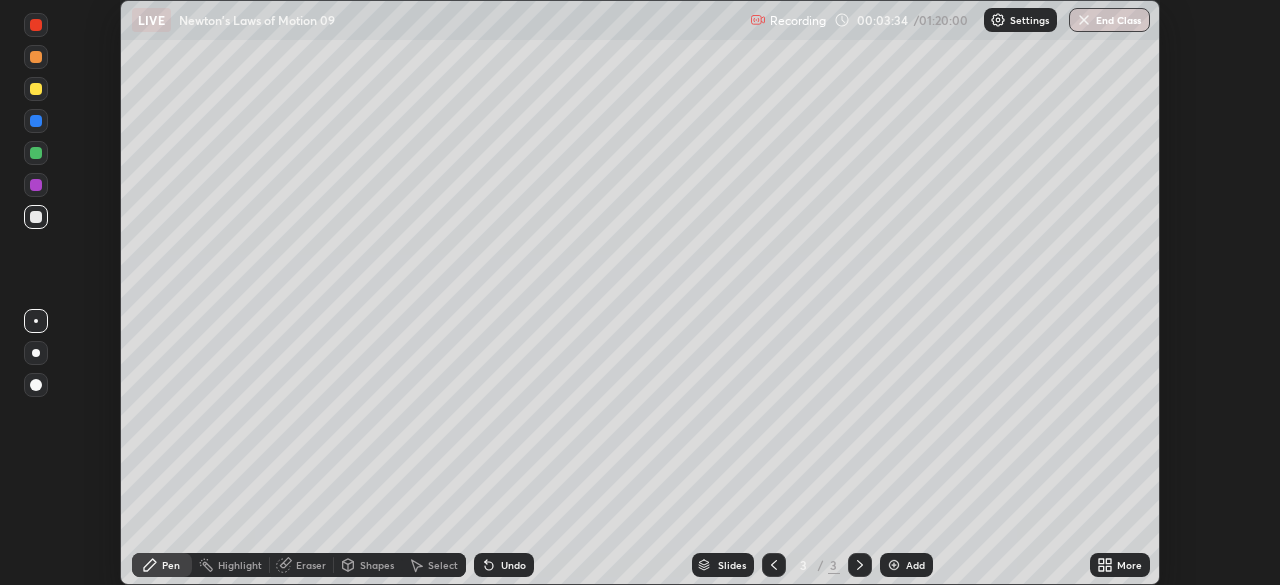 click on "More" at bounding box center (1120, 565) 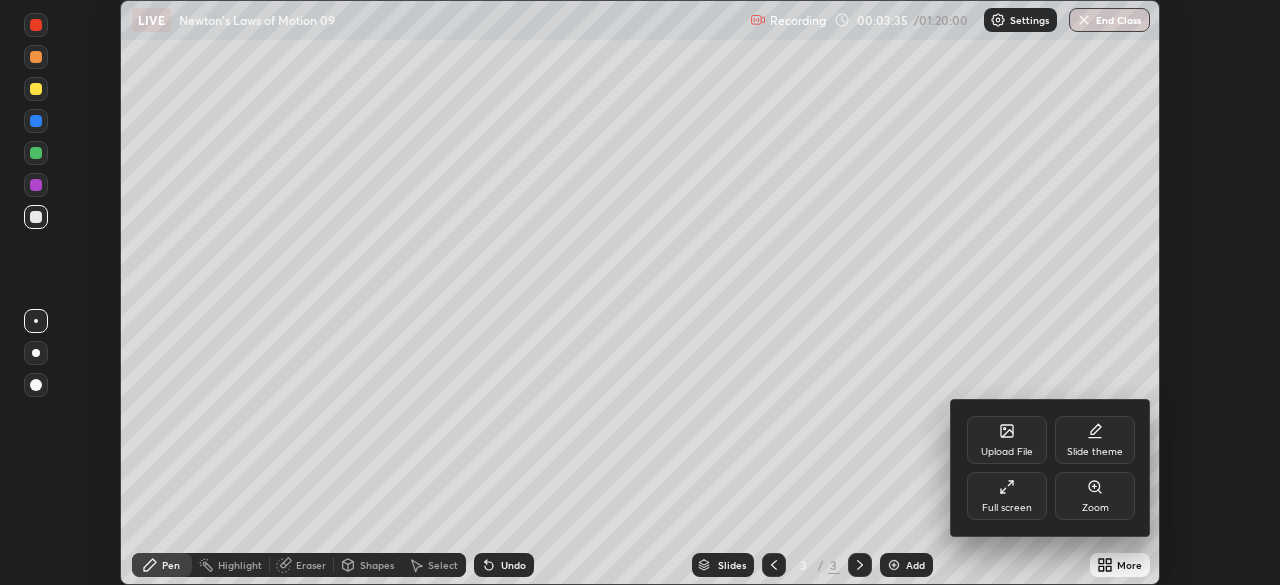 click 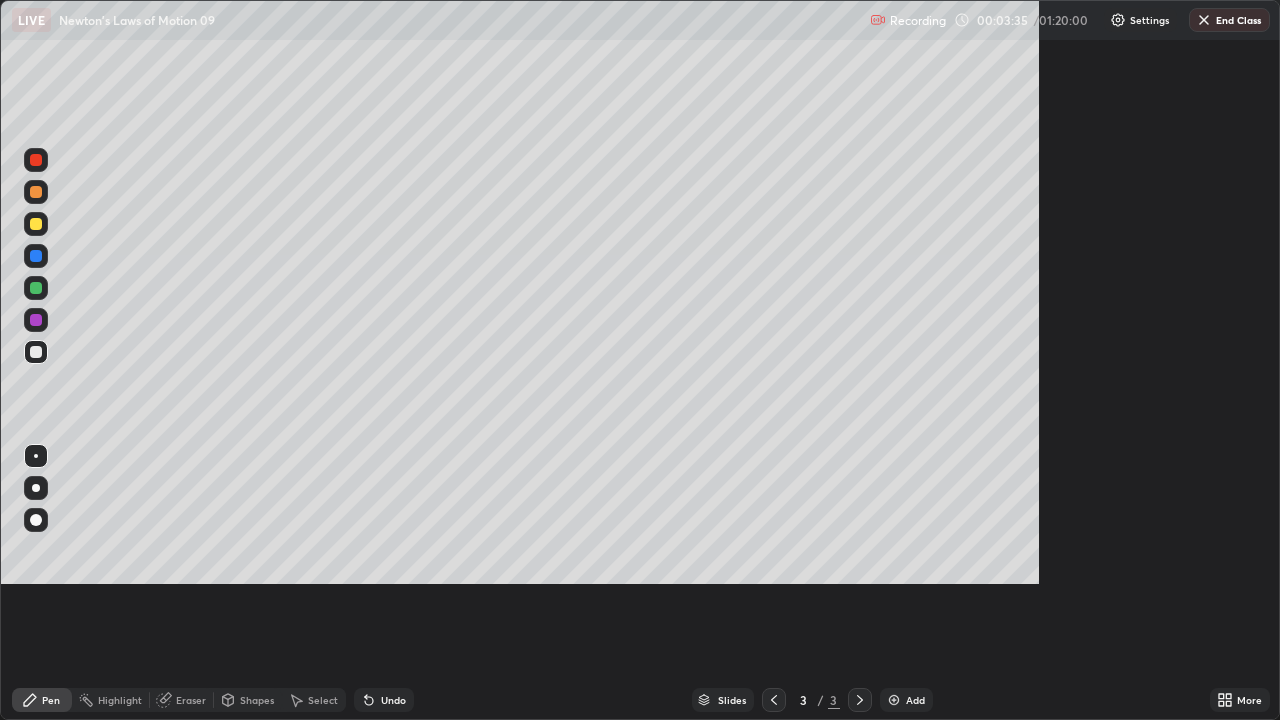 scroll, scrollTop: 99280, scrollLeft: 98720, axis: both 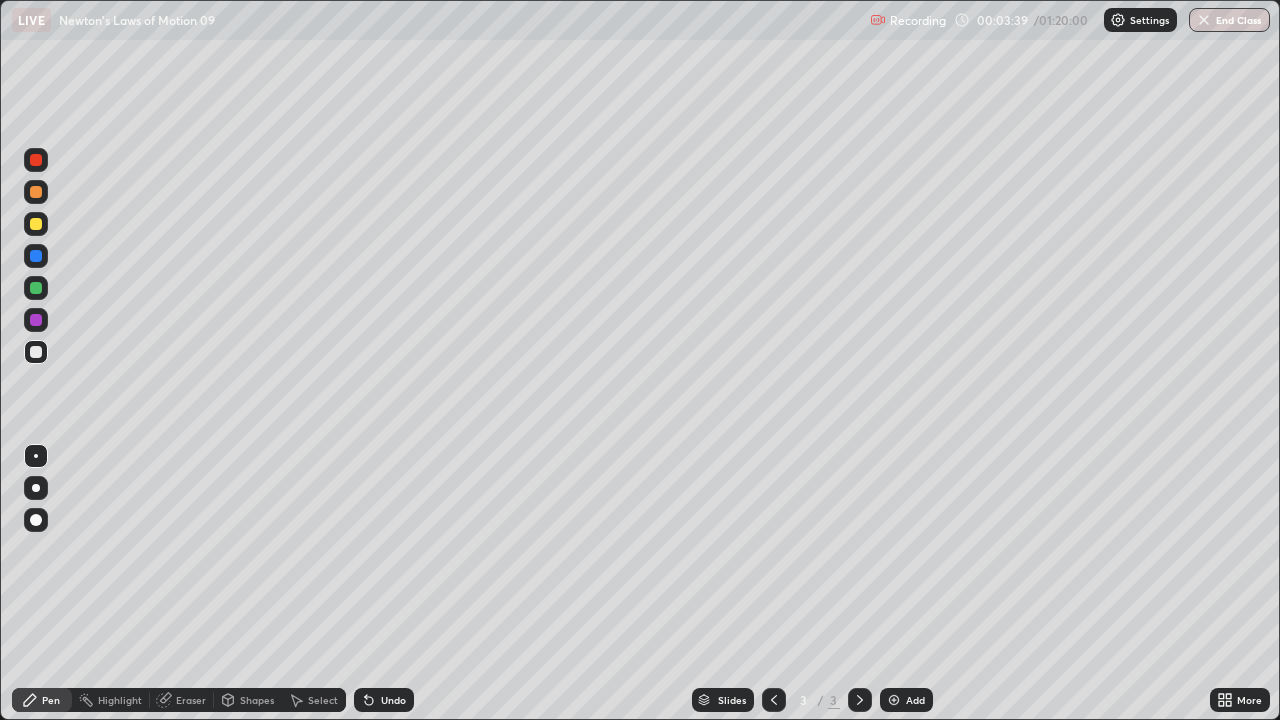 click at bounding box center (36, 224) 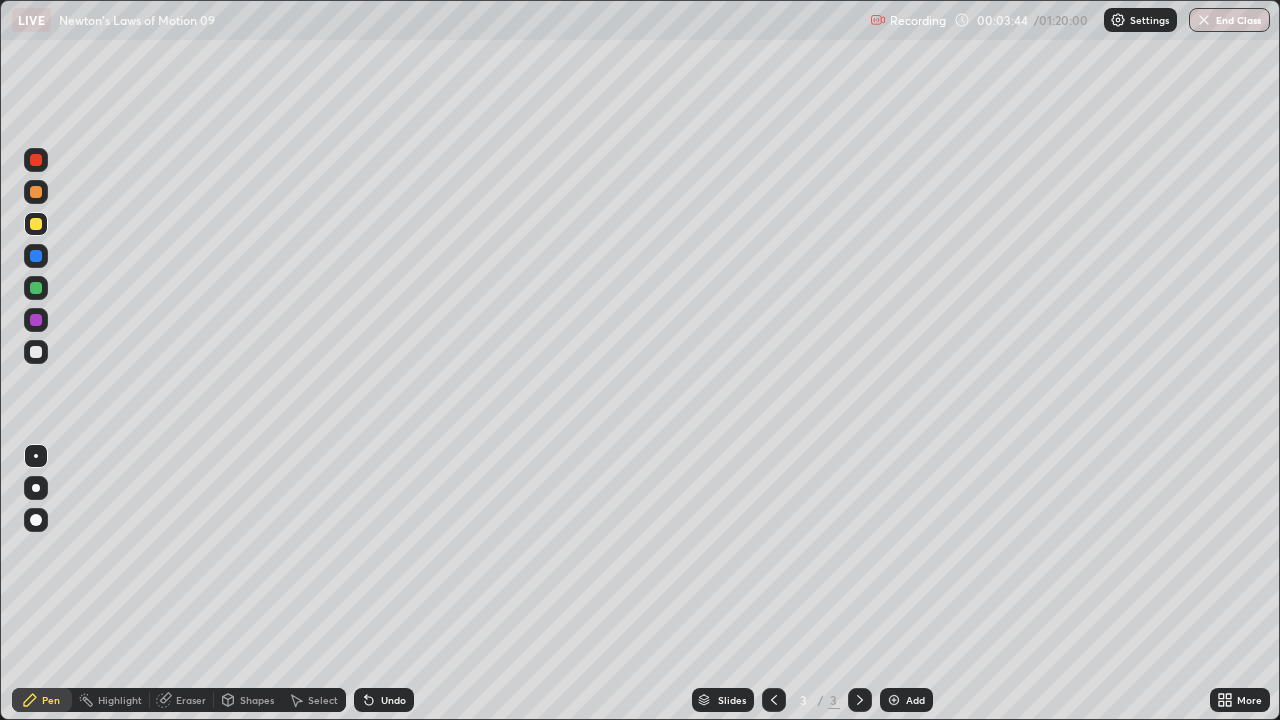 click at bounding box center [36, 192] 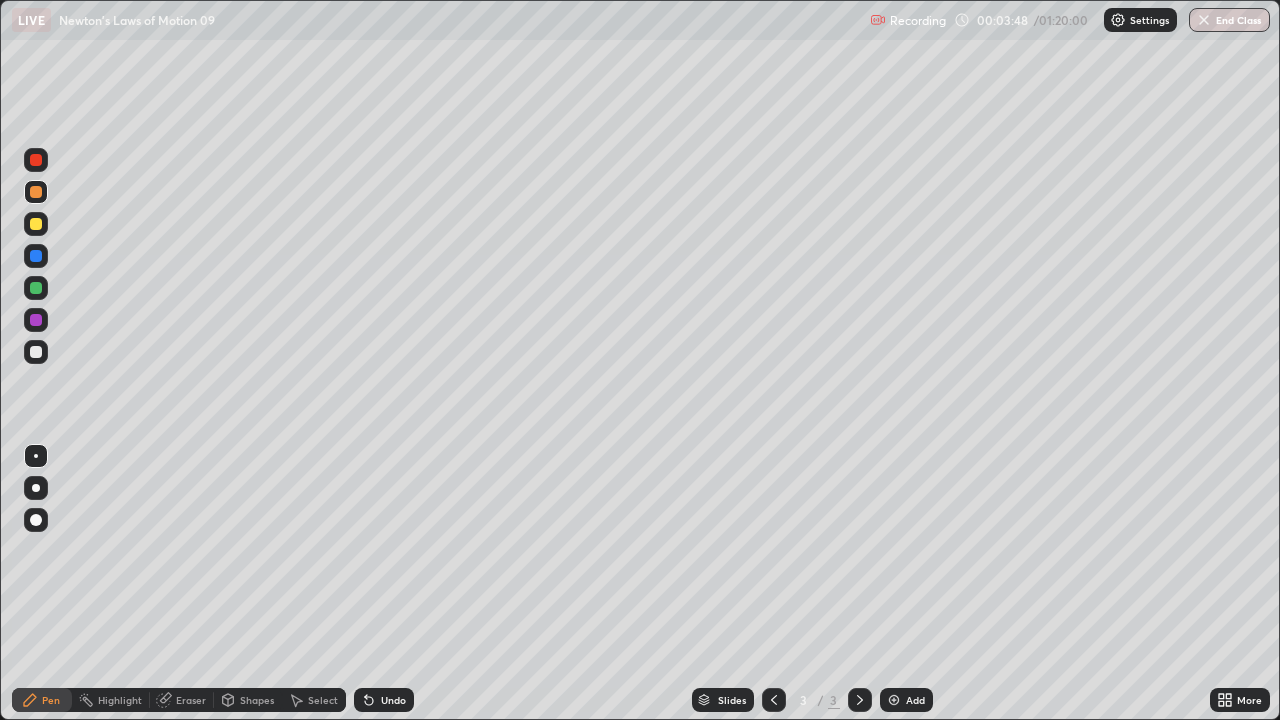 click at bounding box center (36, 224) 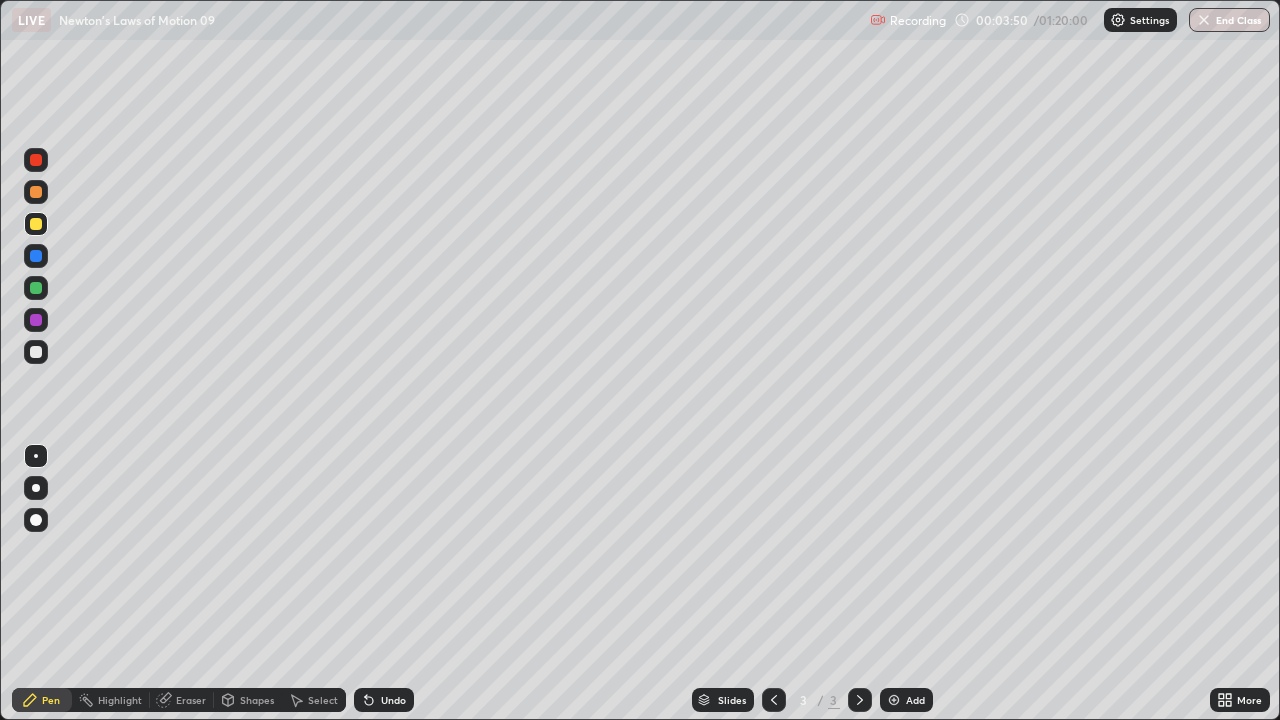 click at bounding box center (36, 192) 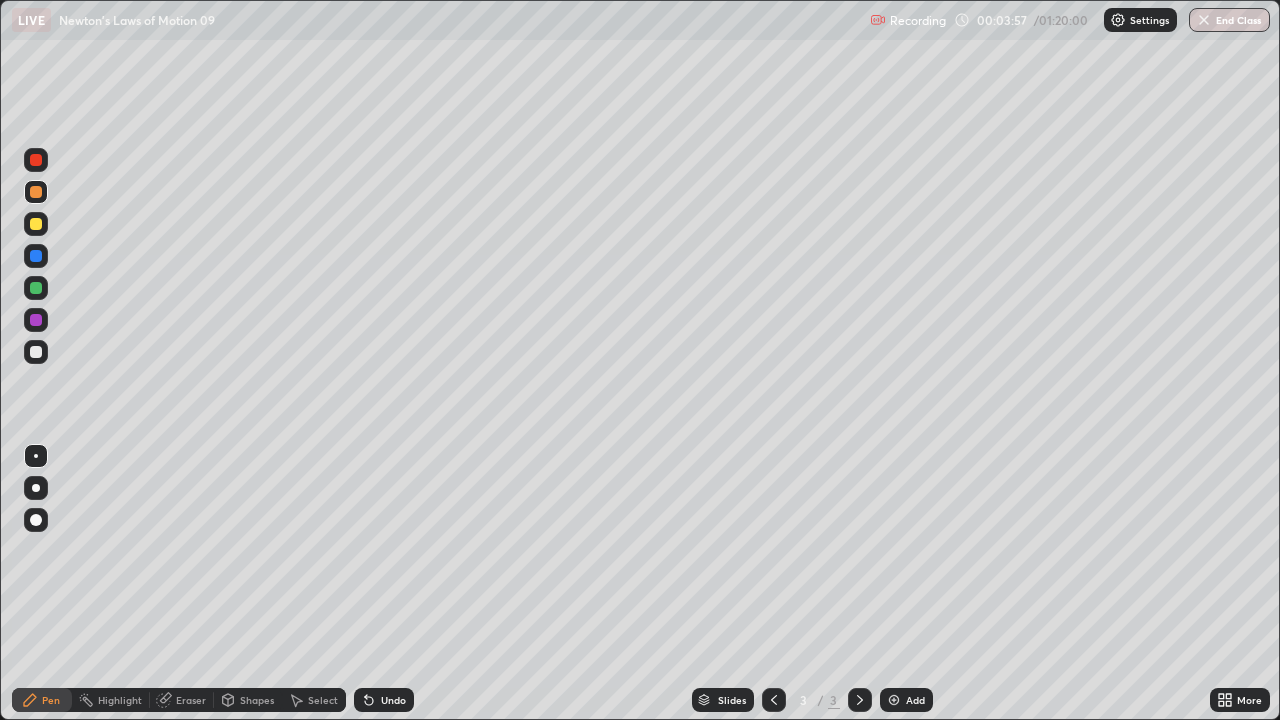 click at bounding box center [36, 352] 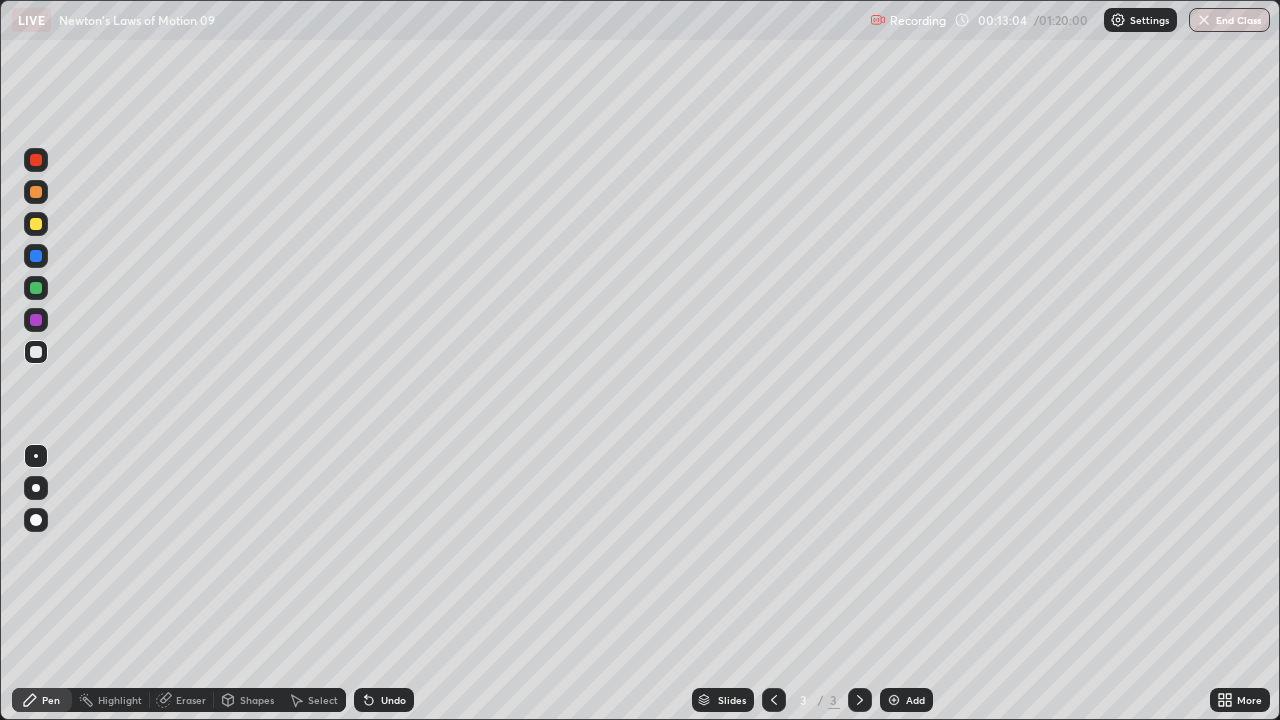 click on "Select" at bounding box center [323, 700] 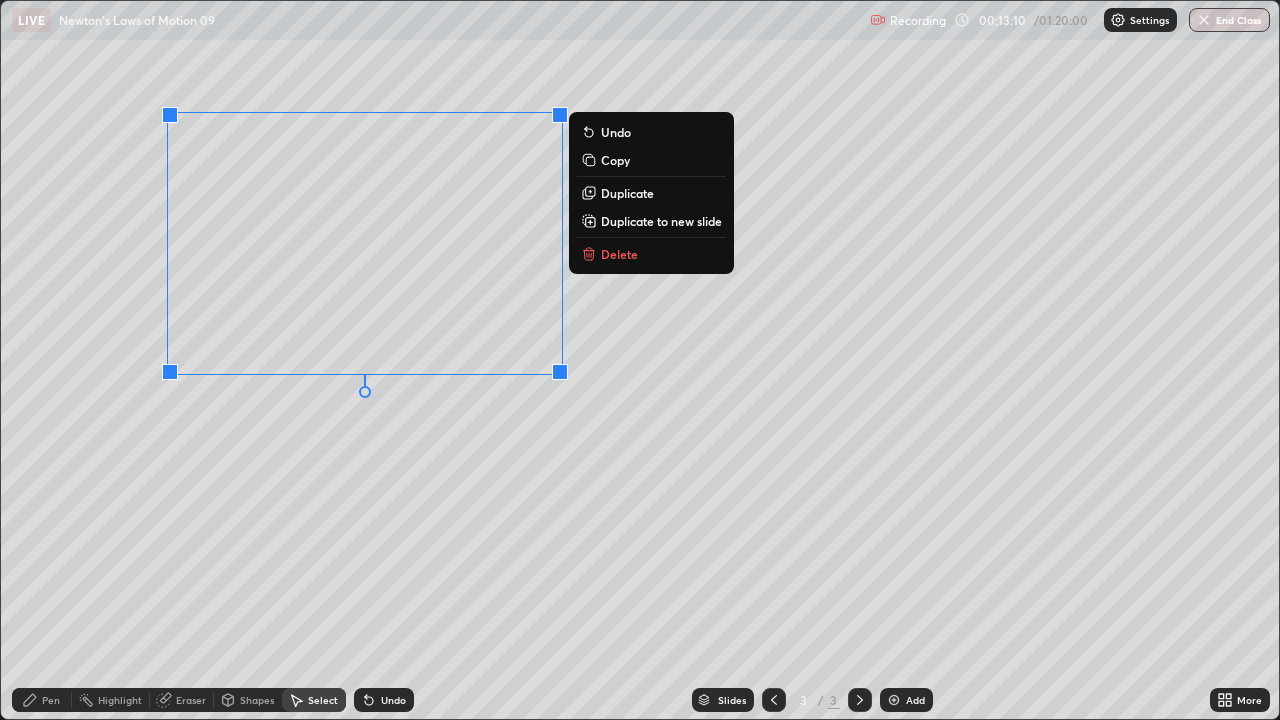 click on "Duplicate to new slide" at bounding box center [661, 221] 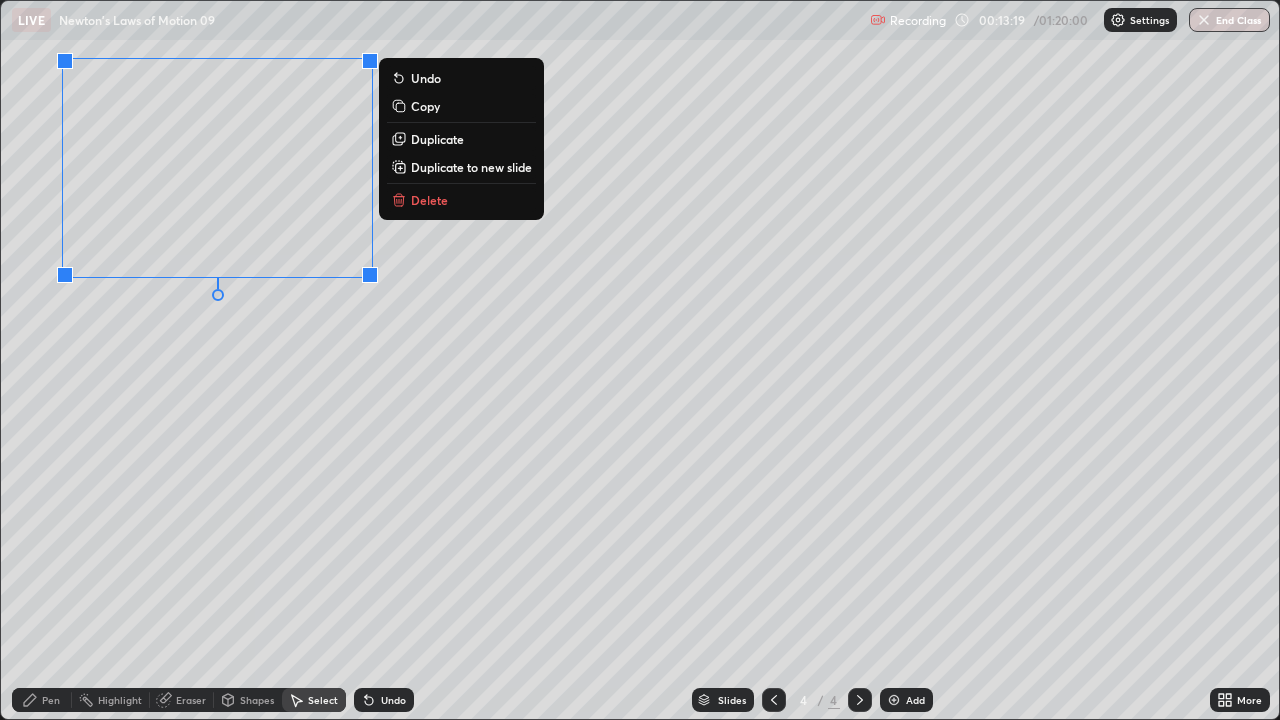 click on "0 ° Undo Copy Duplicate Duplicate to new slide Delete" at bounding box center (640, 360) 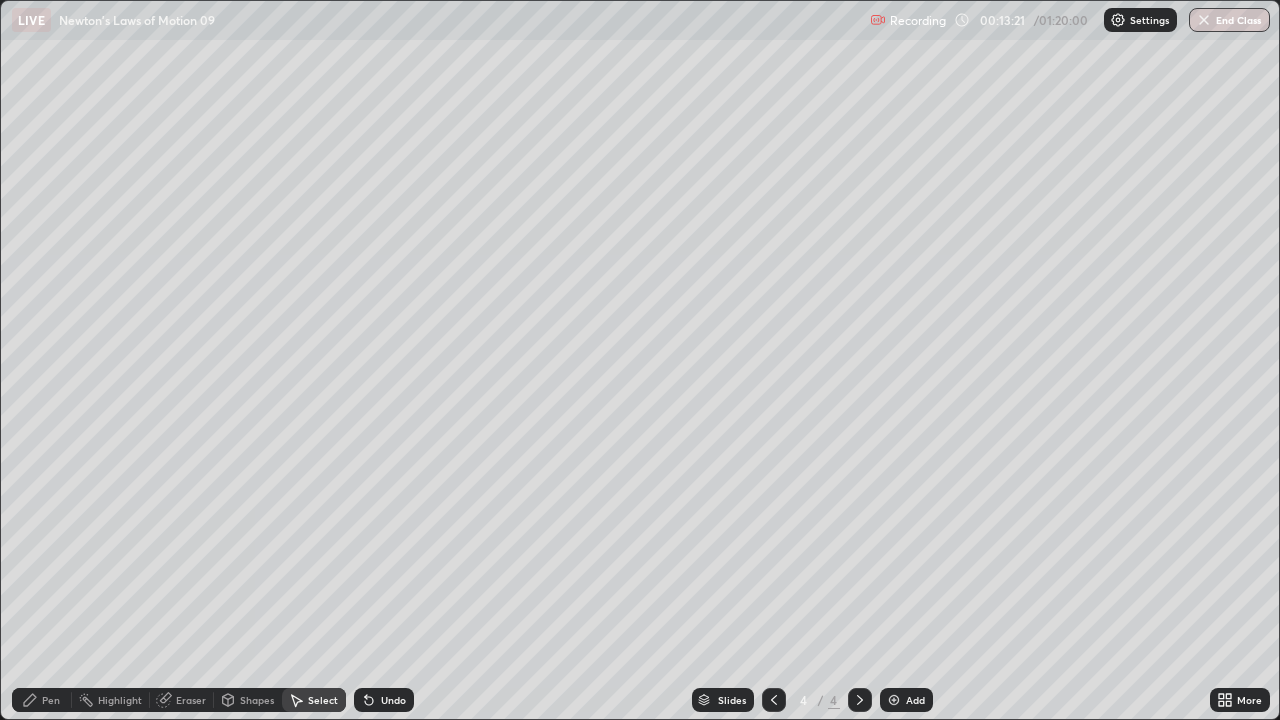 click on "Pen" at bounding box center [51, 700] 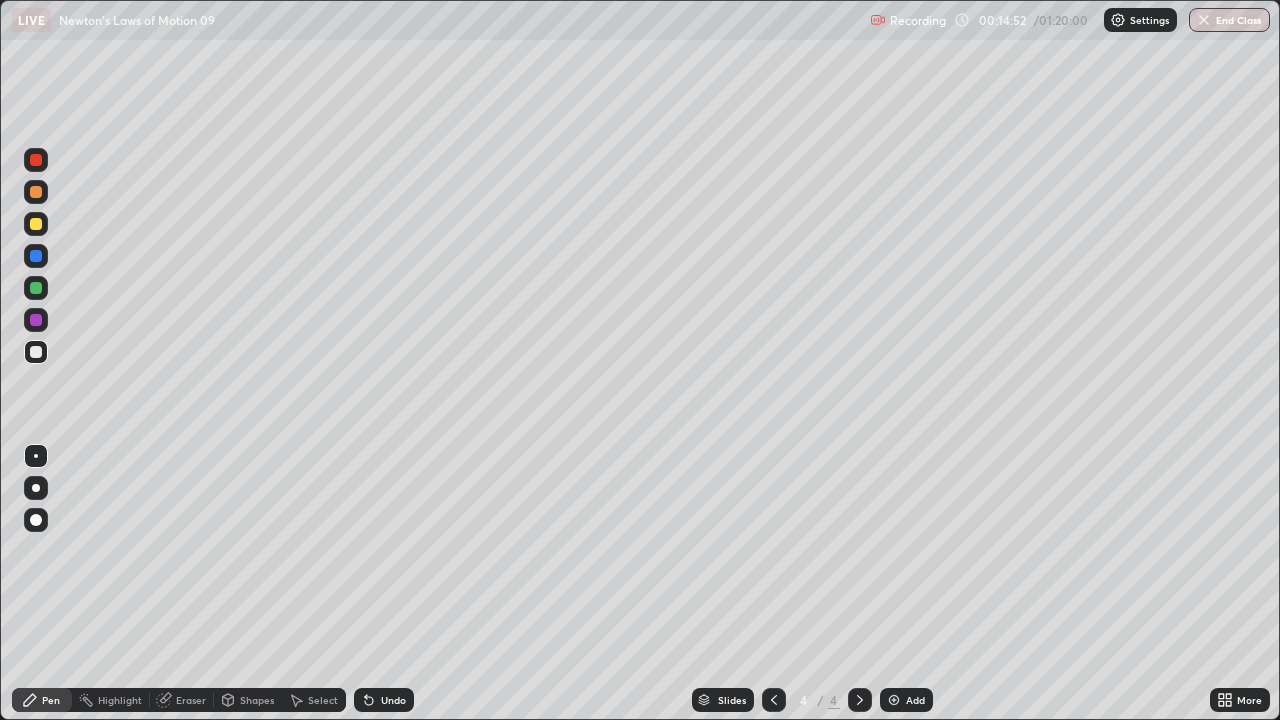 click at bounding box center [36, 224] 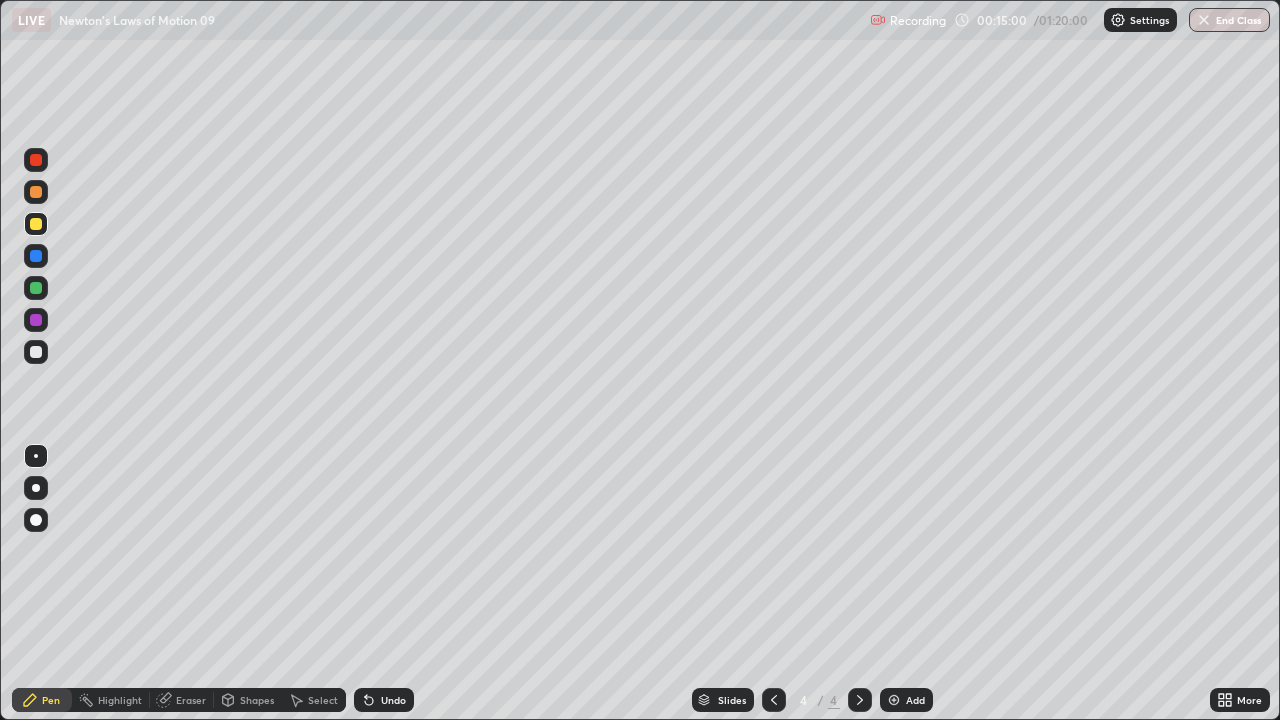 click at bounding box center (36, 192) 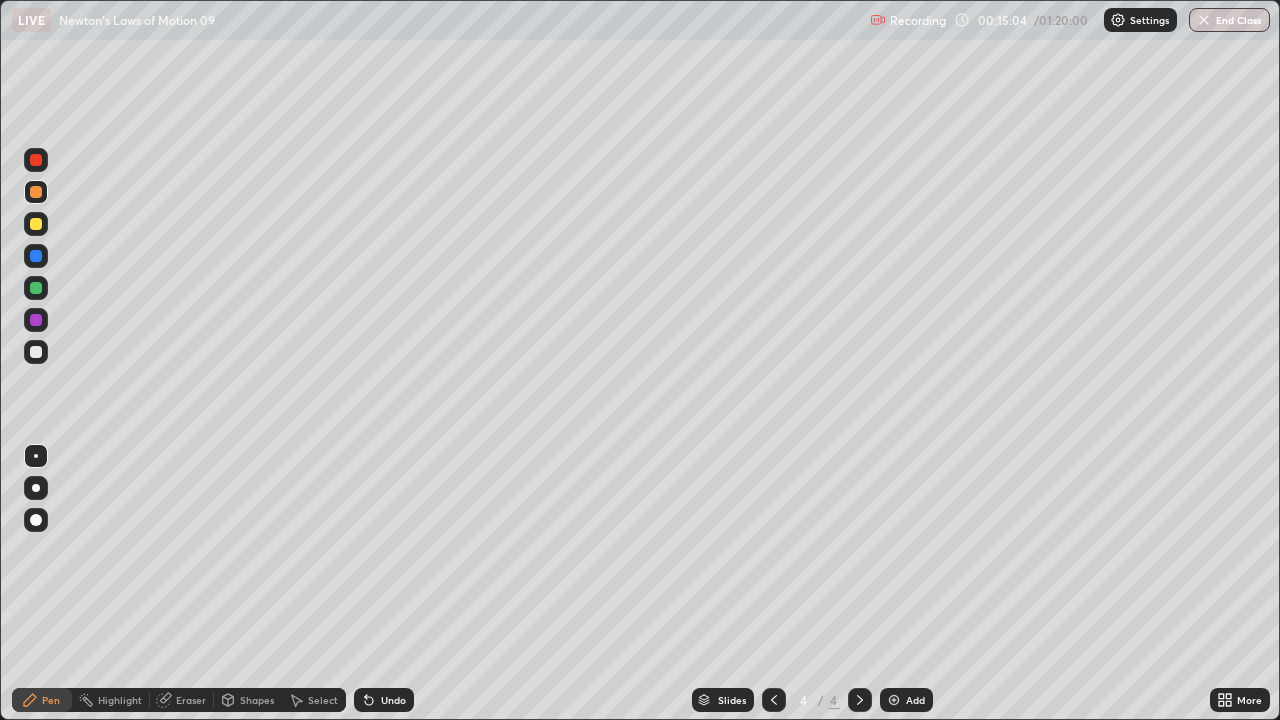 click at bounding box center (36, 352) 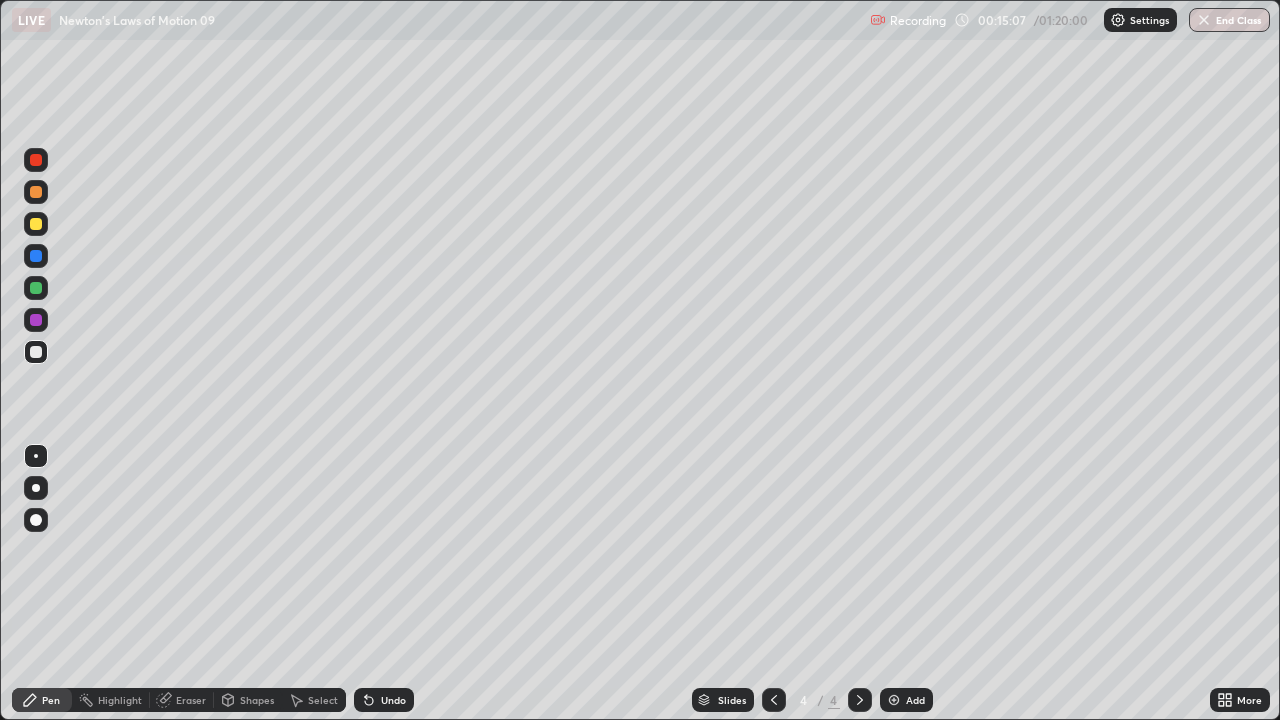 click at bounding box center [36, 224] 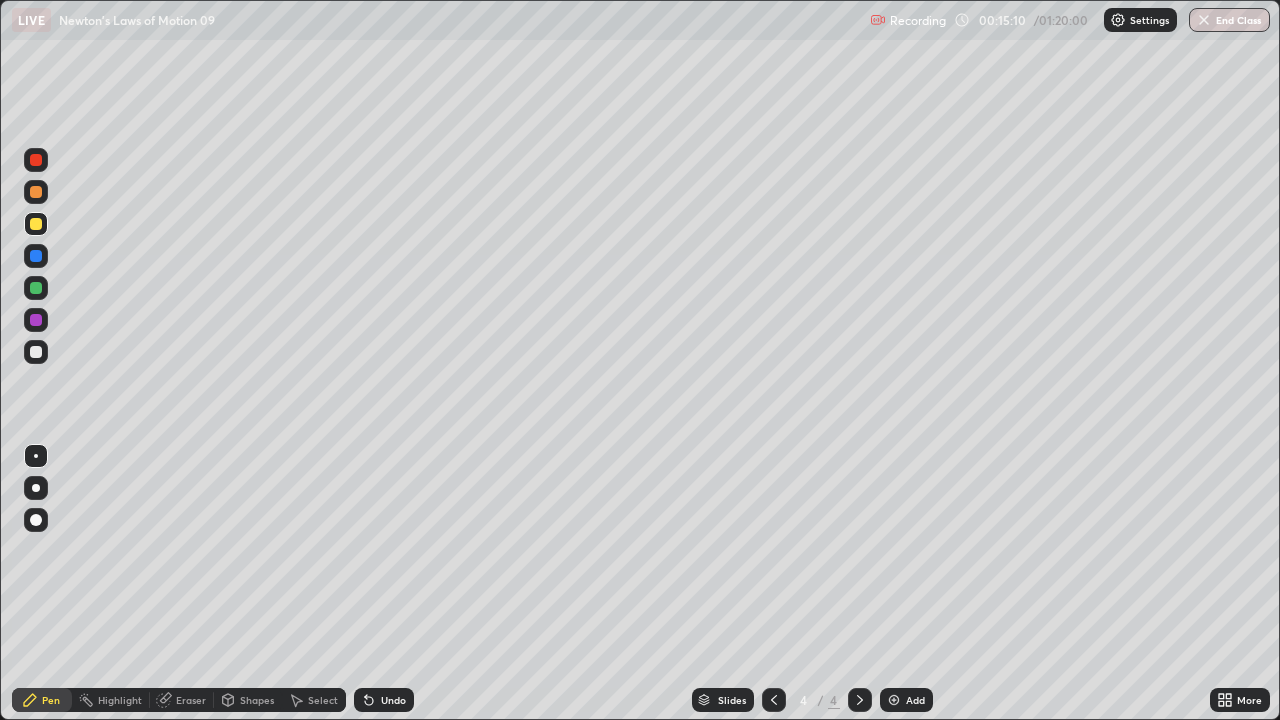 click at bounding box center (36, 192) 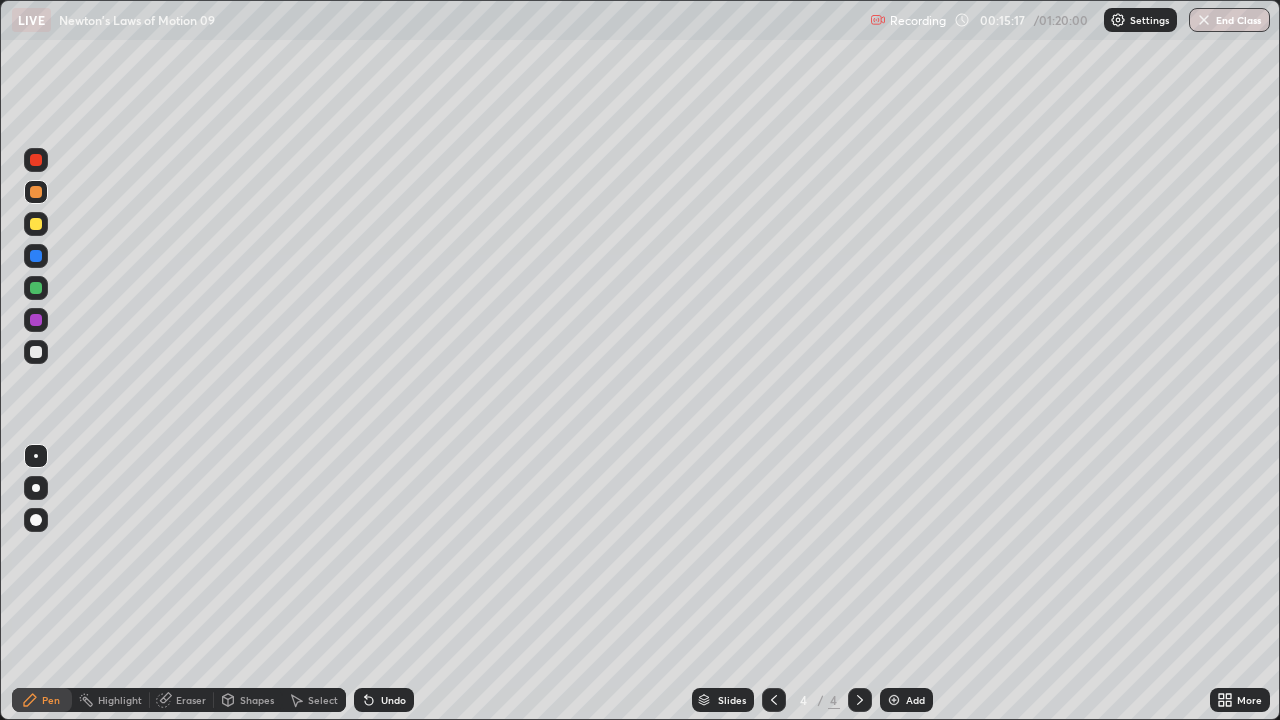 click at bounding box center [36, 224] 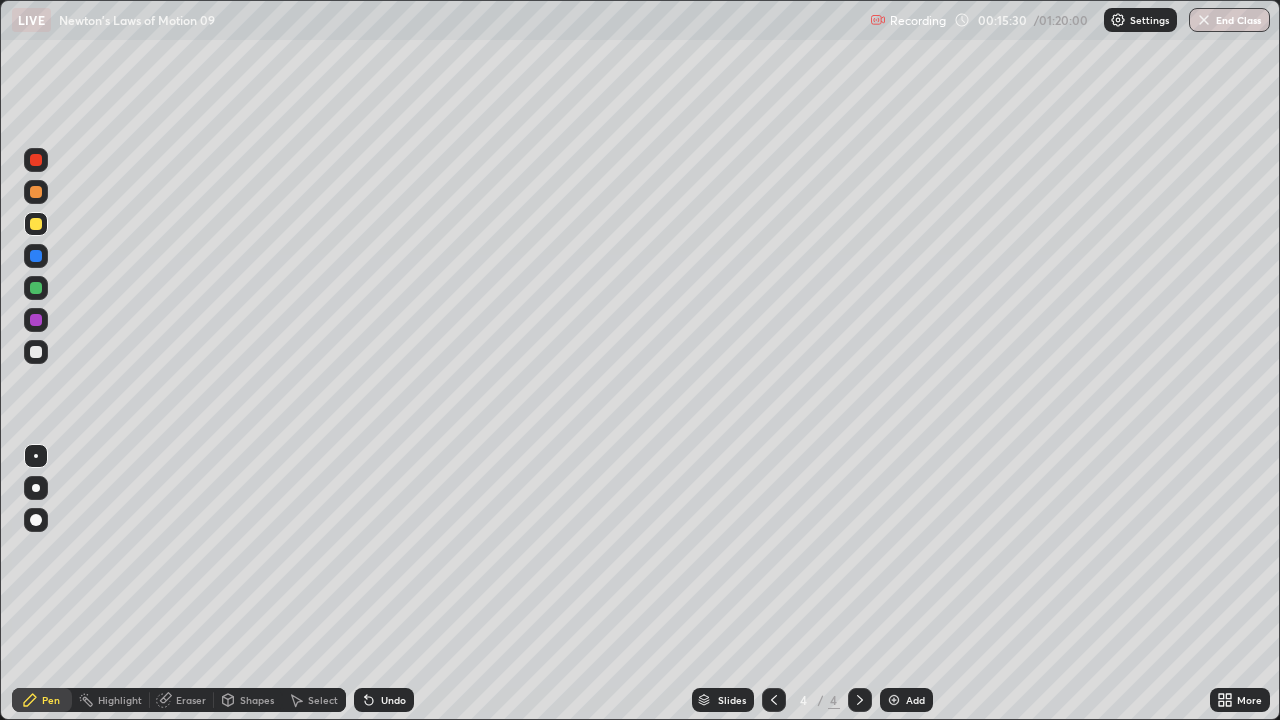 click at bounding box center (36, 352) 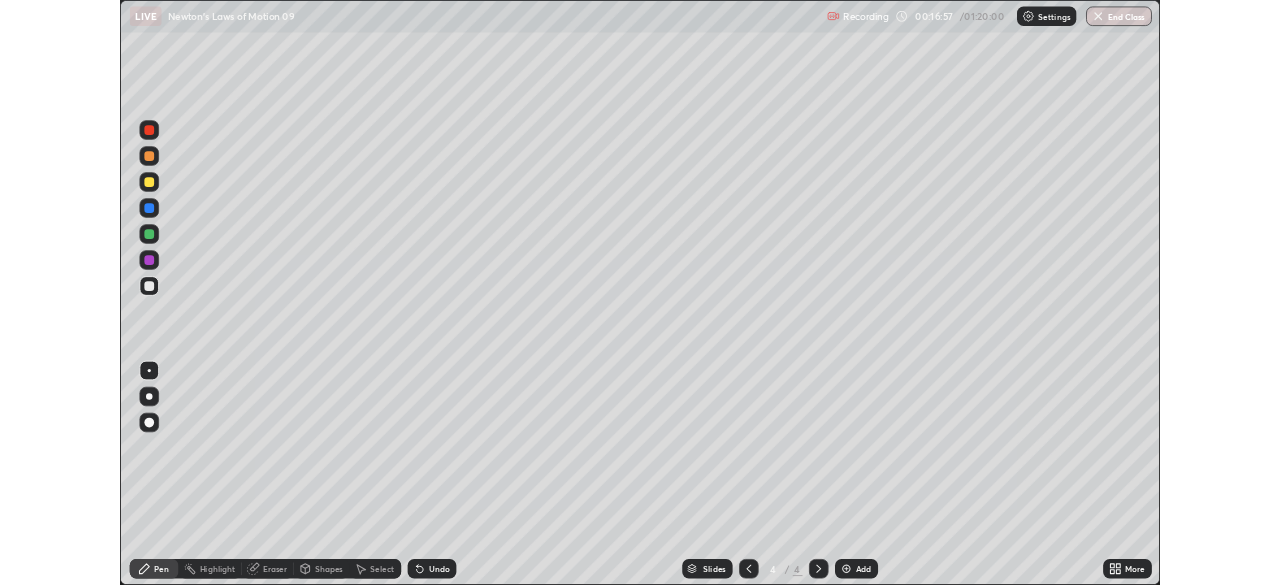 scroll, scrollTop: 585, scrollLeft: 1280, axis: both 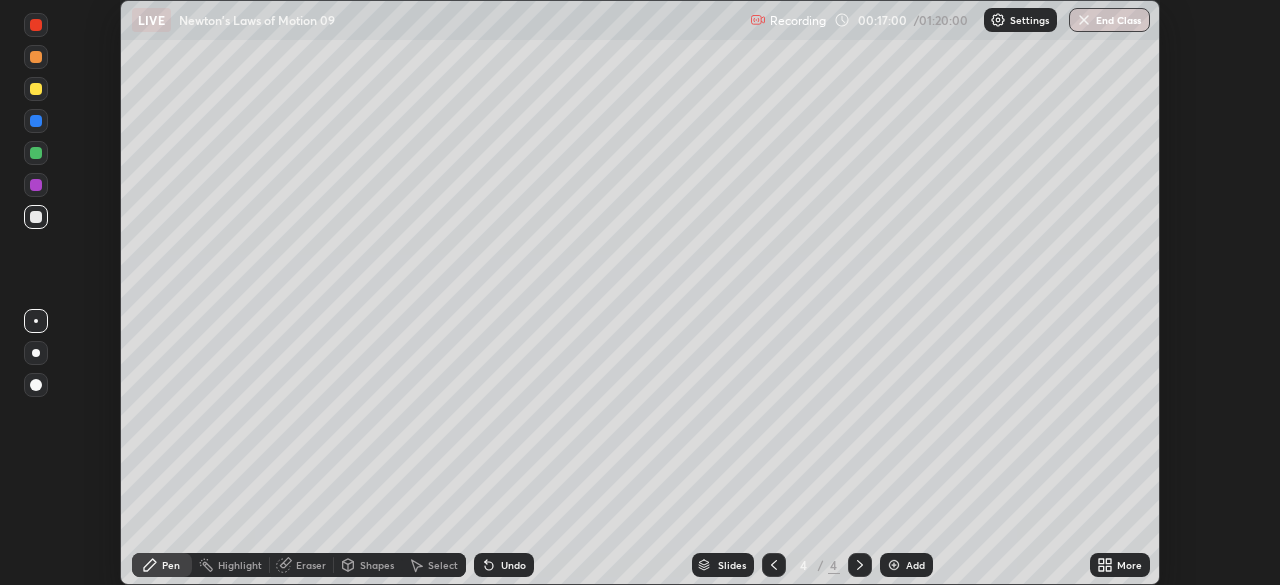 click 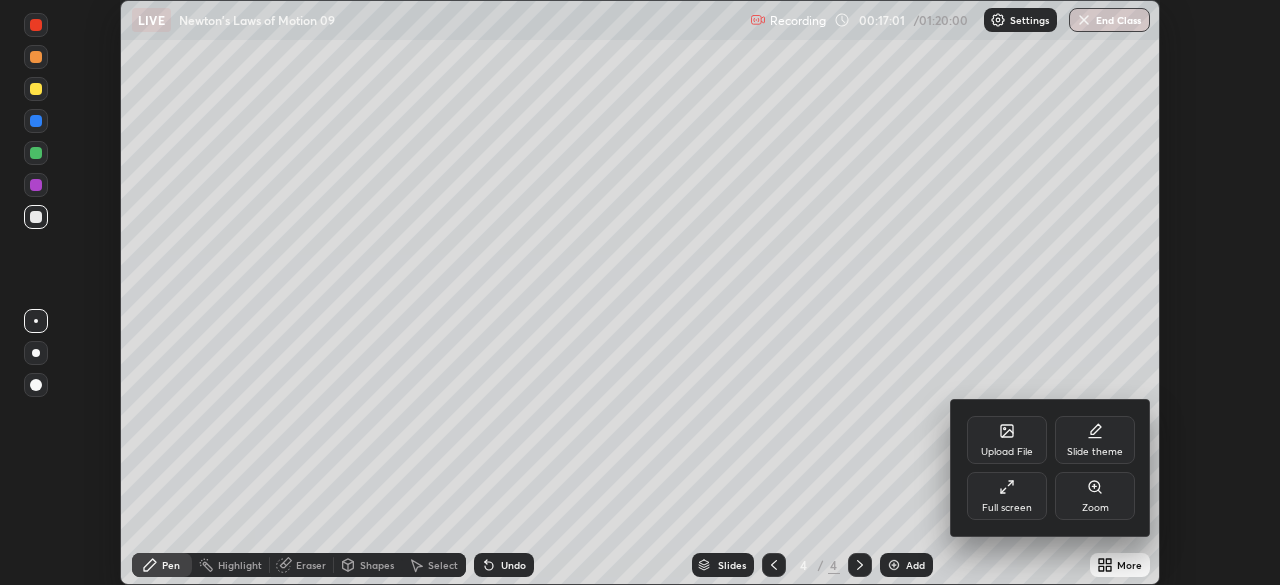 click on "Full screen" at bounding box center (1007, 496) 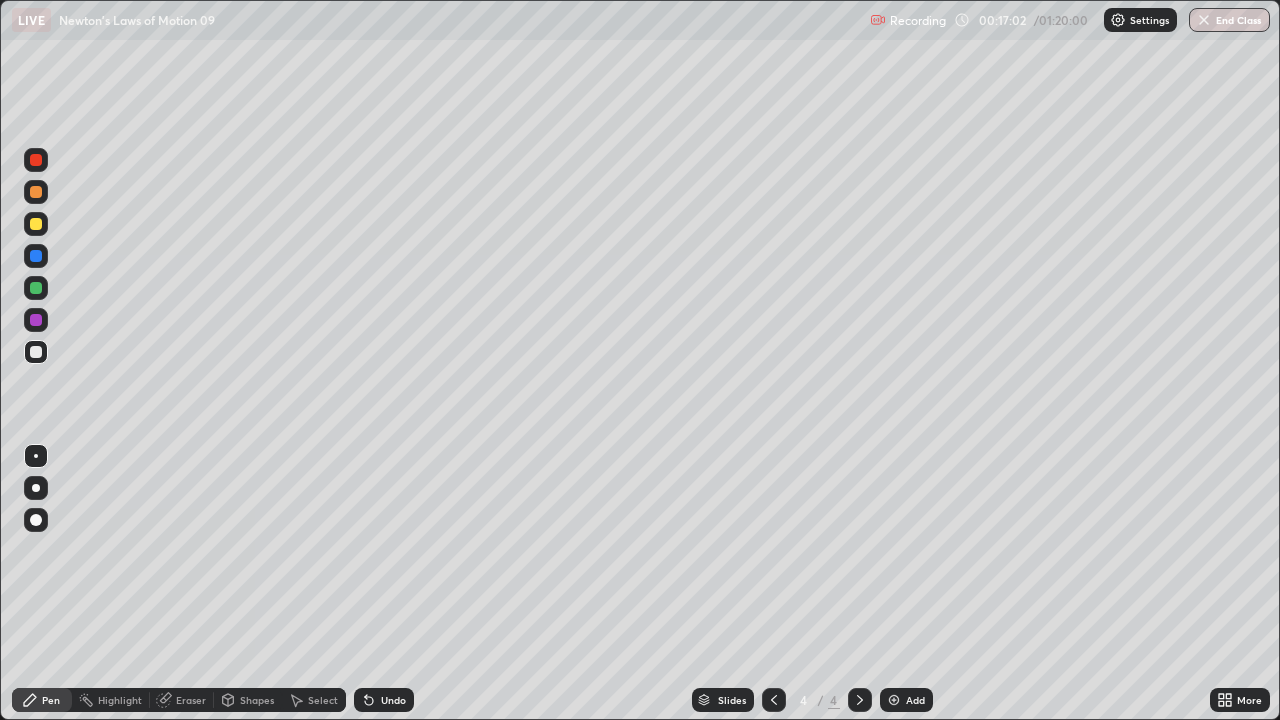scroll, scrollTop: 99280, scrollLeft: 98720, axis: both 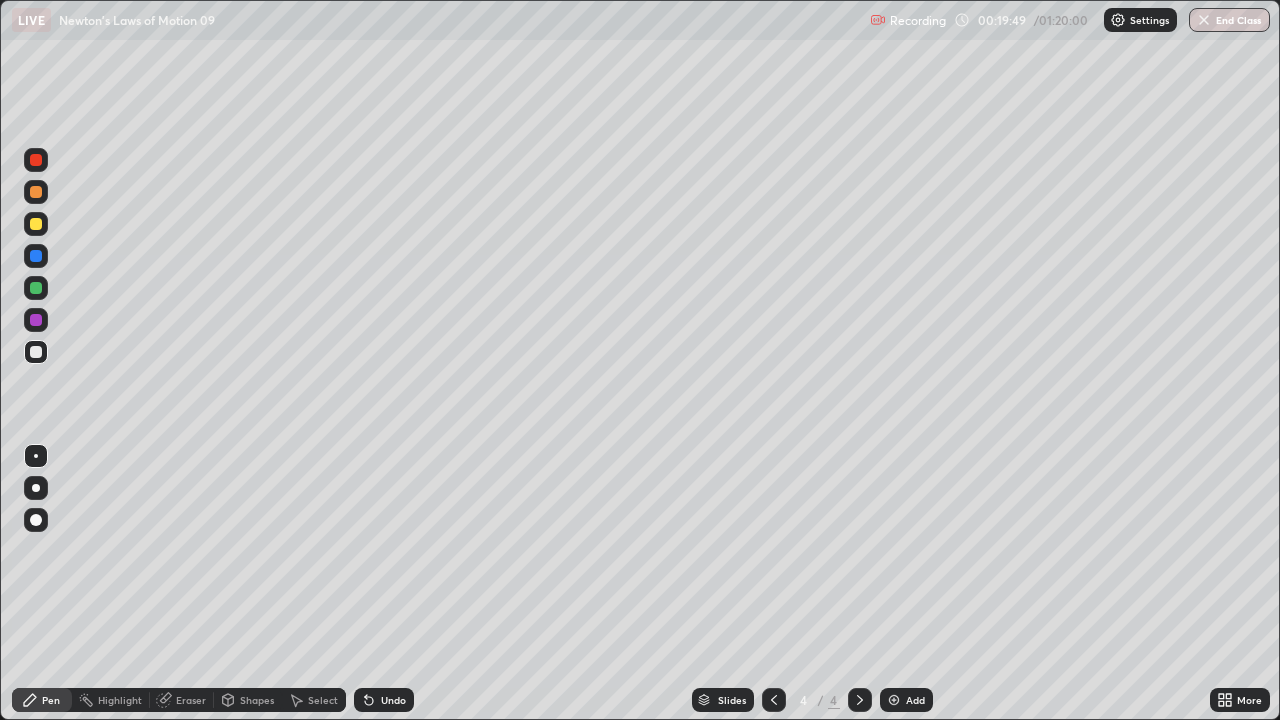 click on "Select" at bounding box center (323, 700) 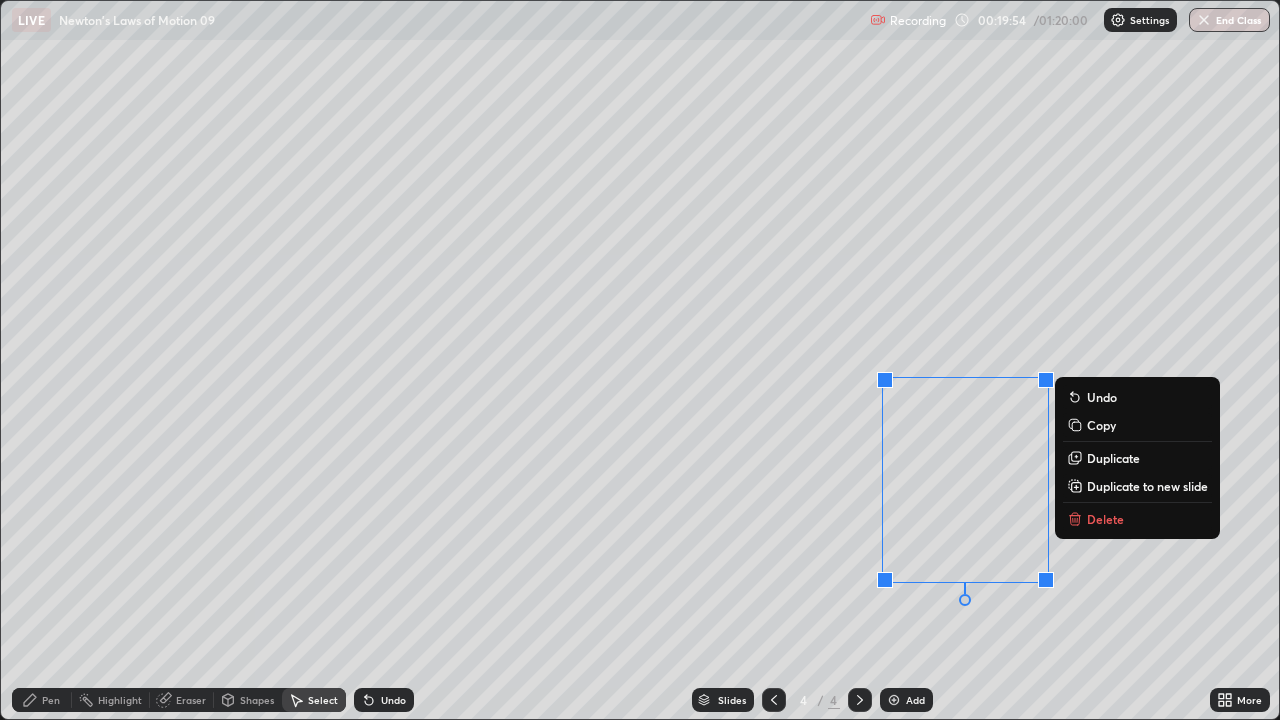 click on "0 ° Undo Copy Duplicate Duplicate to new slide Delete" at bounding box center (640, 360) 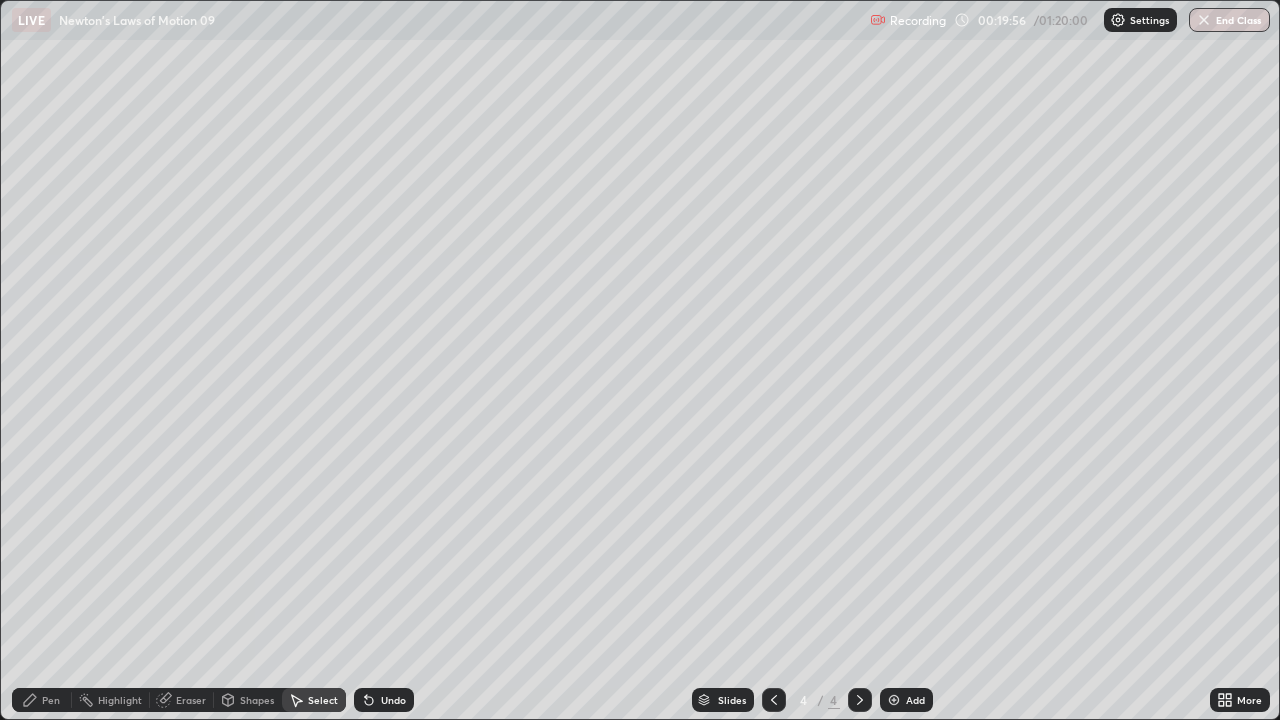 click on "Pen" at bounding box center [42, 700] 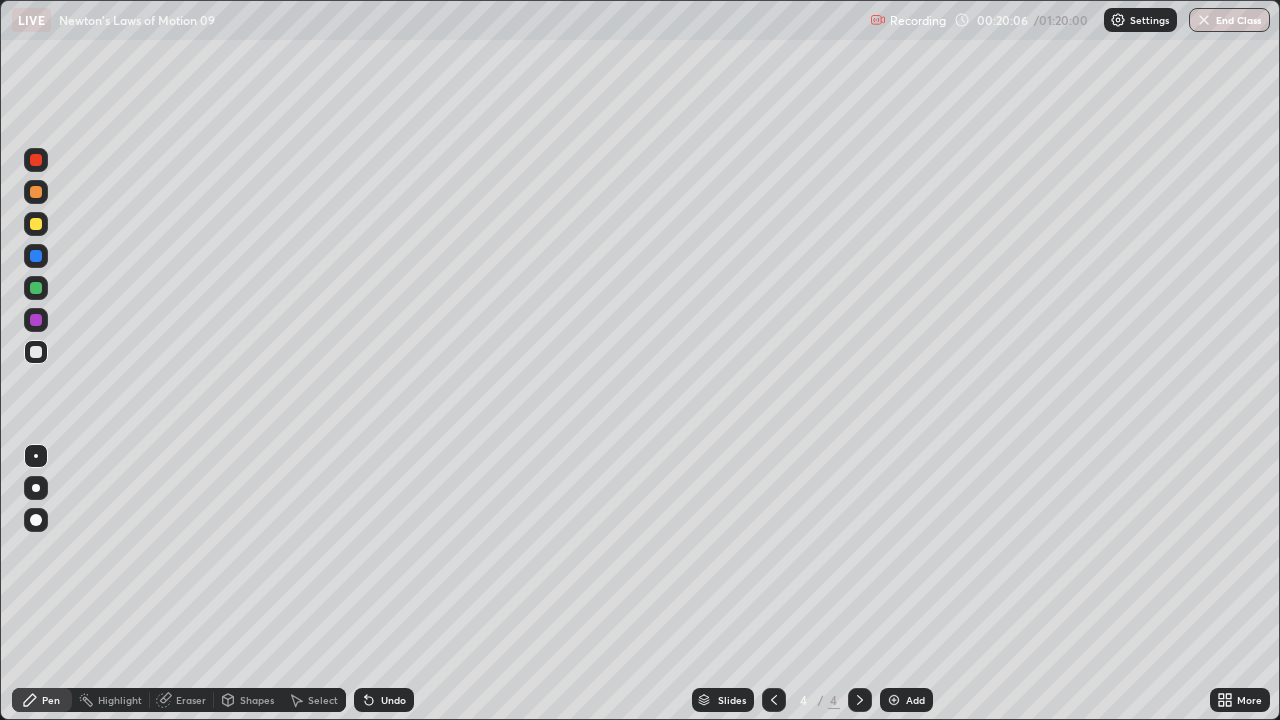 click on "Undo" at bounding box center (393, 700) 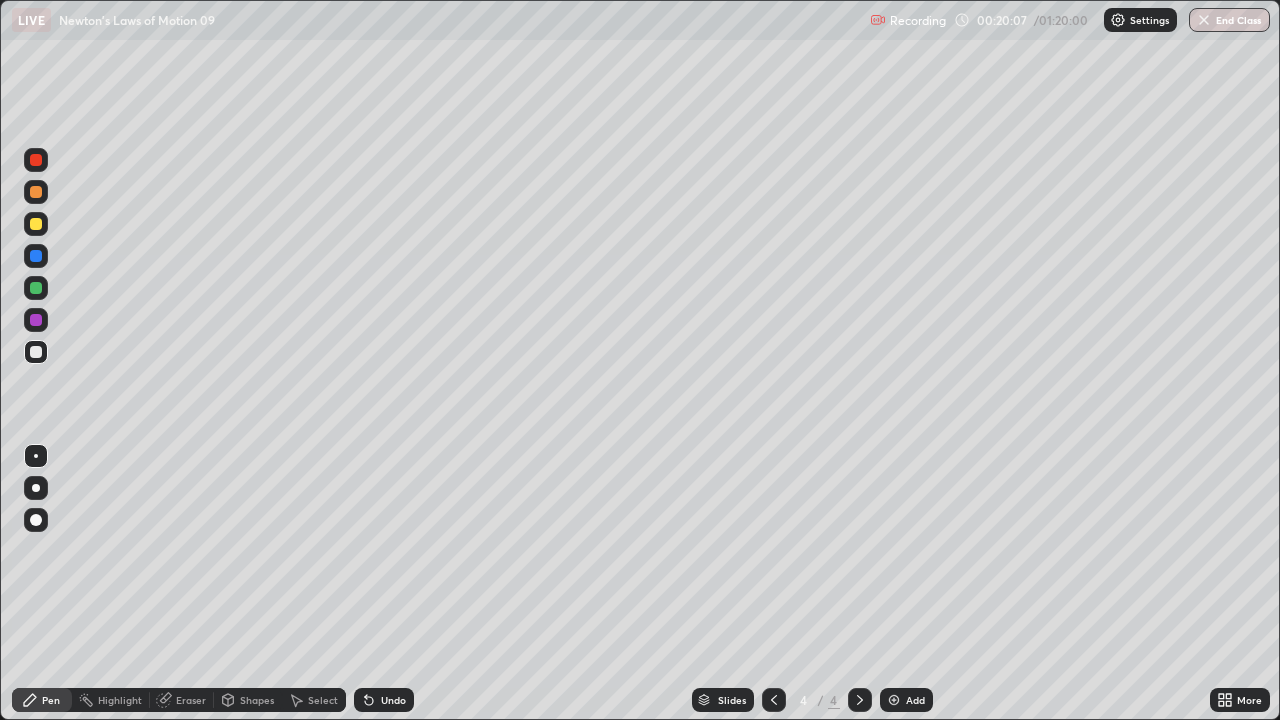 click on "Undo" at bounding box center (384, 700) 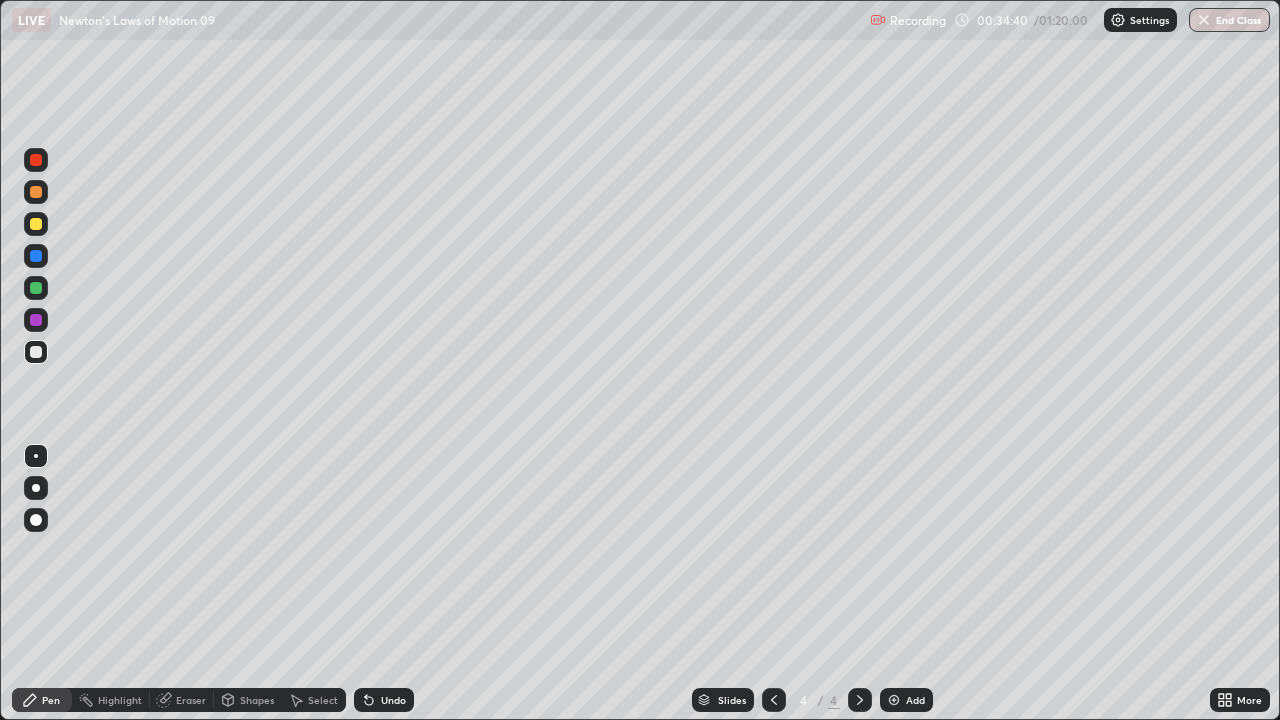 click on "Select" at bounding box center (323, 700) 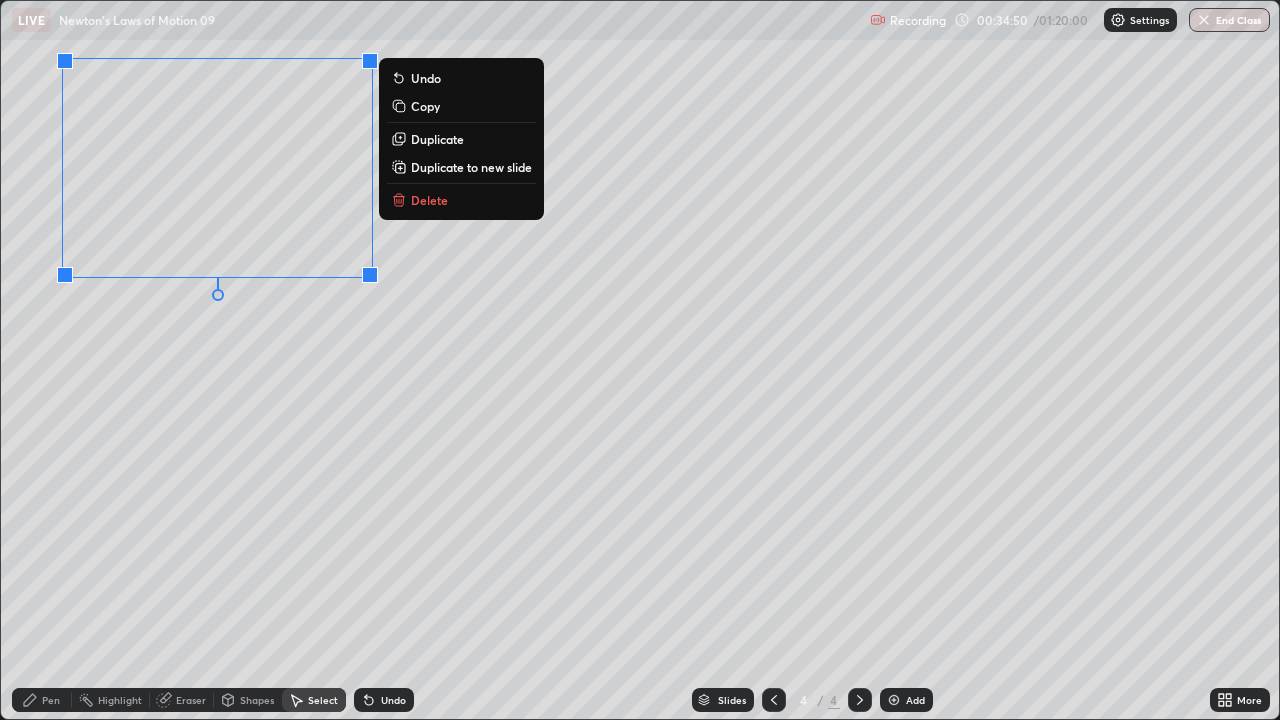 click on "Duplicate to new slide" at bounding box center [471, 167] 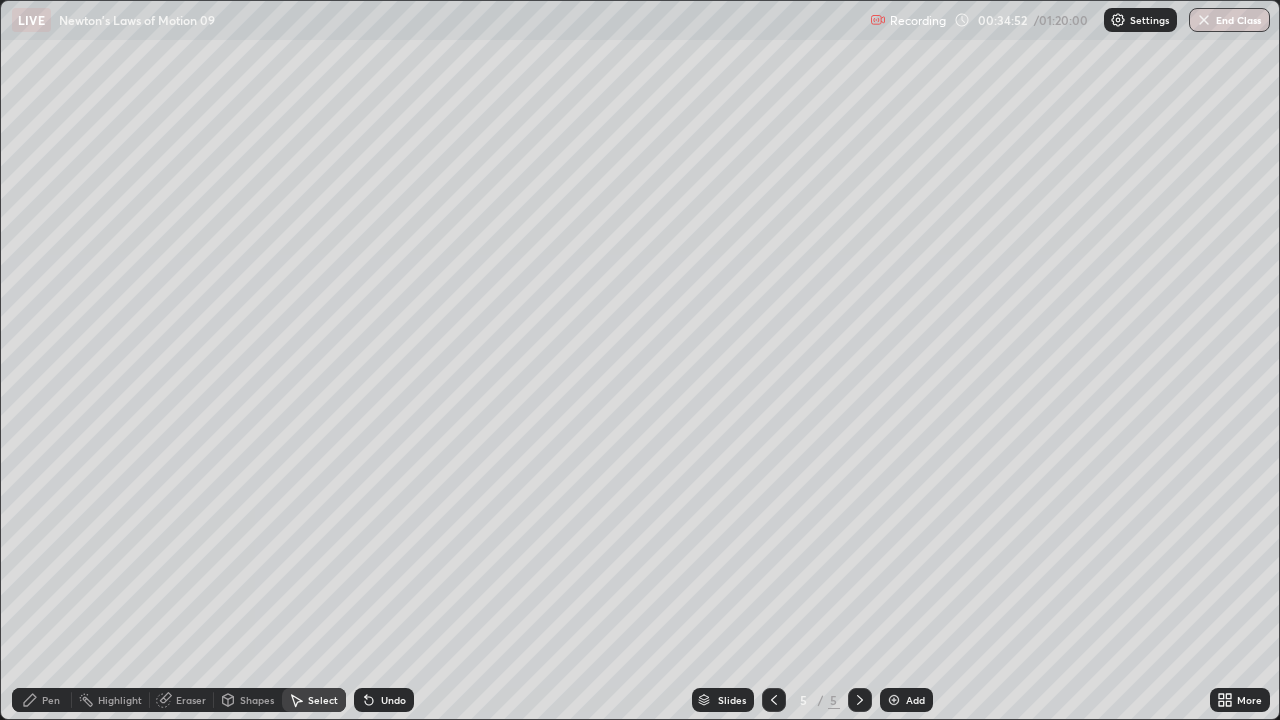 click on "Eraser" at bounding box center (191, 700) 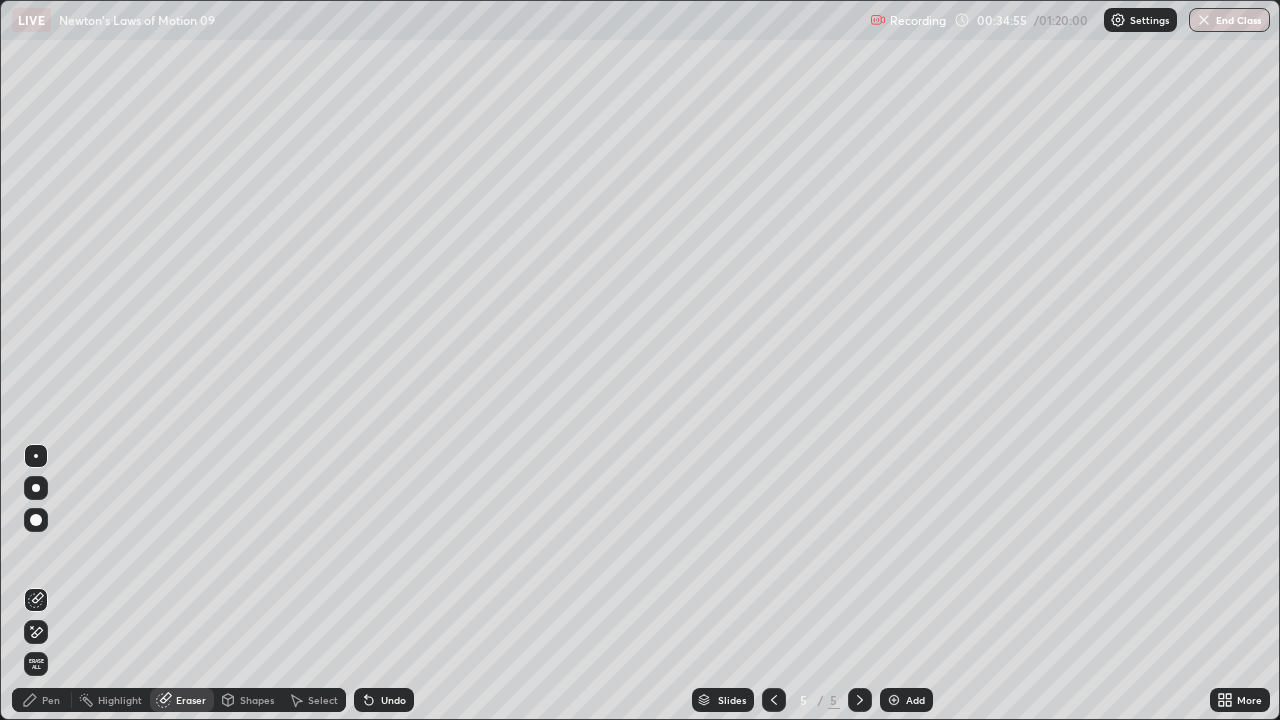 click on "Pen" at bounding box center (51, 700) 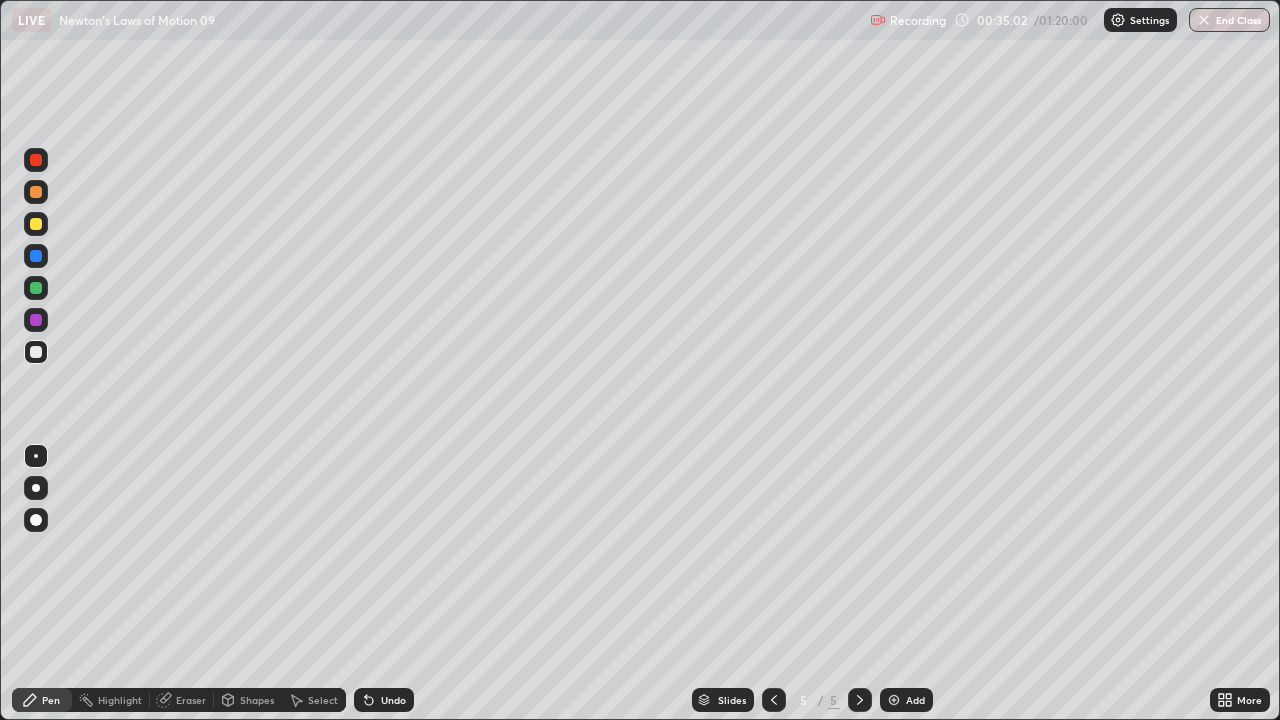 click at bounding box center [36, 224] 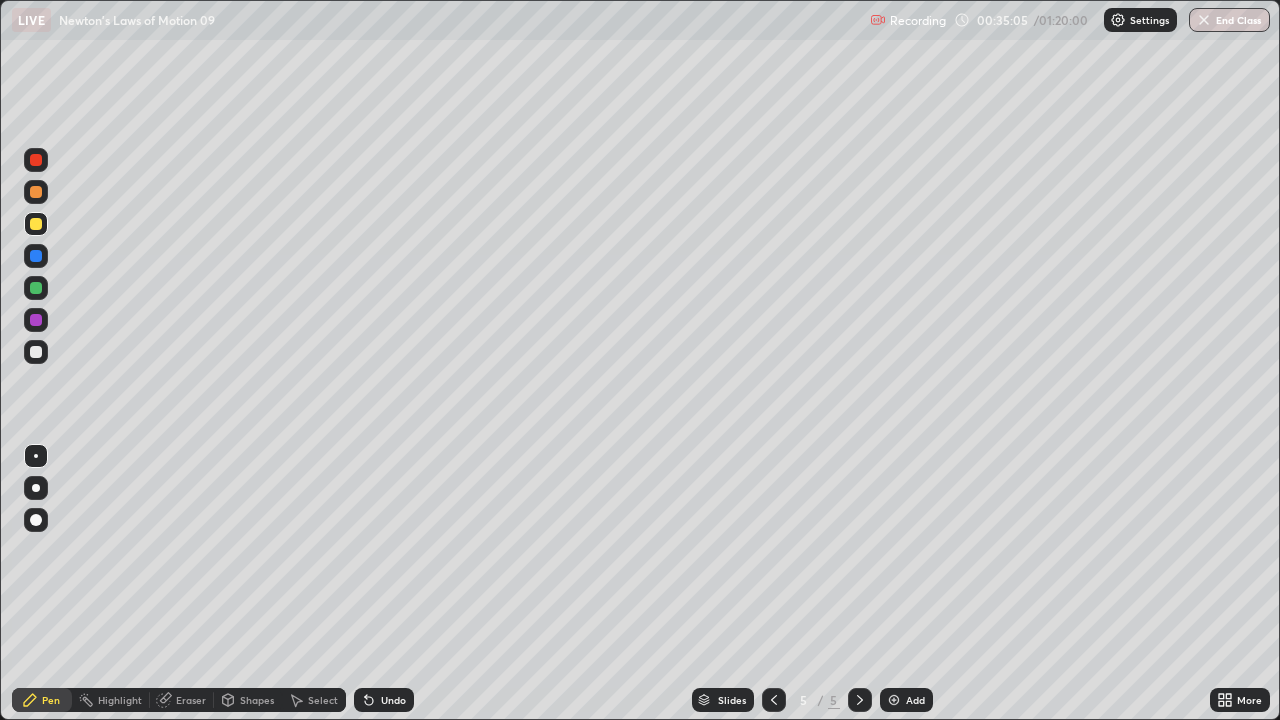 click at bounding box center [36, 192] 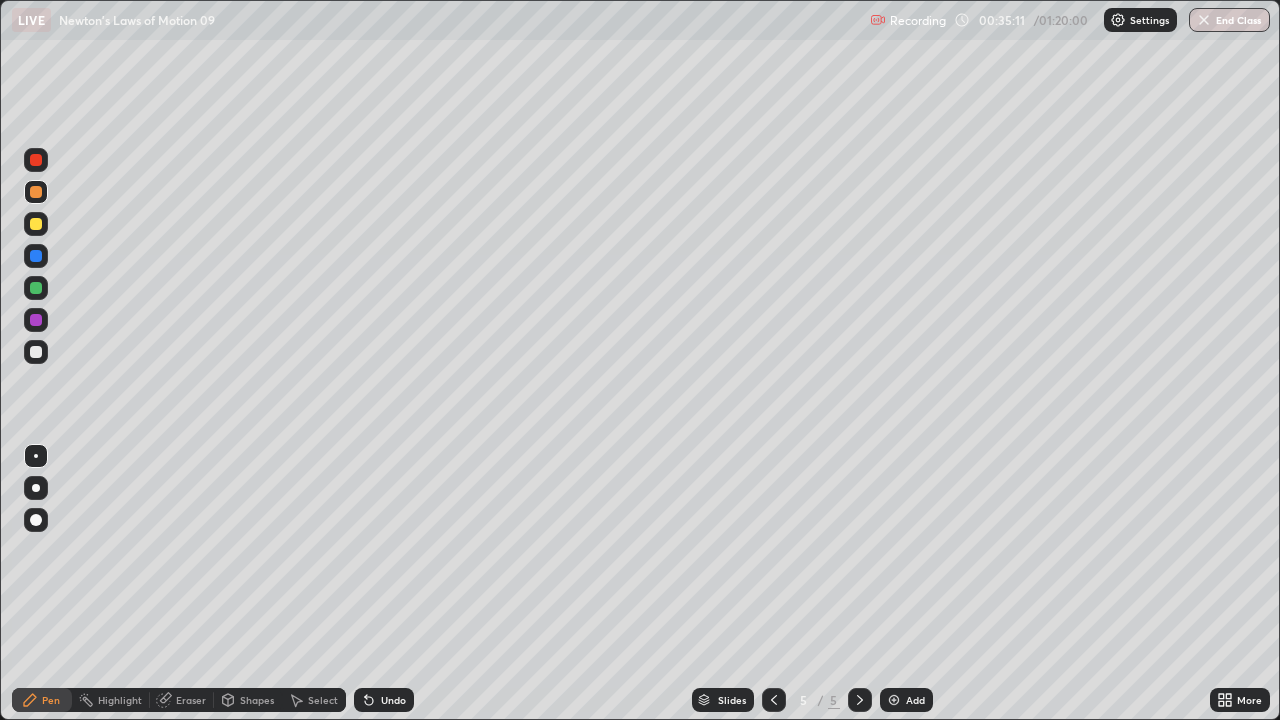 click at bounding box center [36, 224] 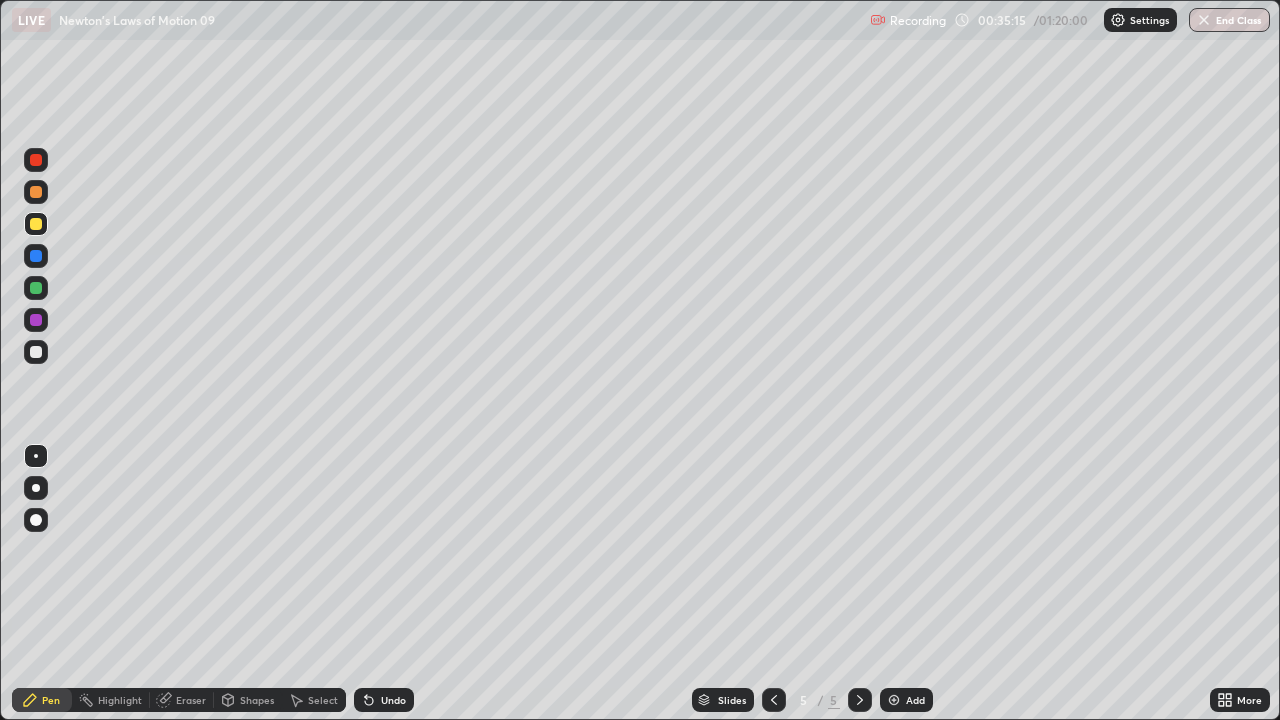 click at bounding box center (36, 192) 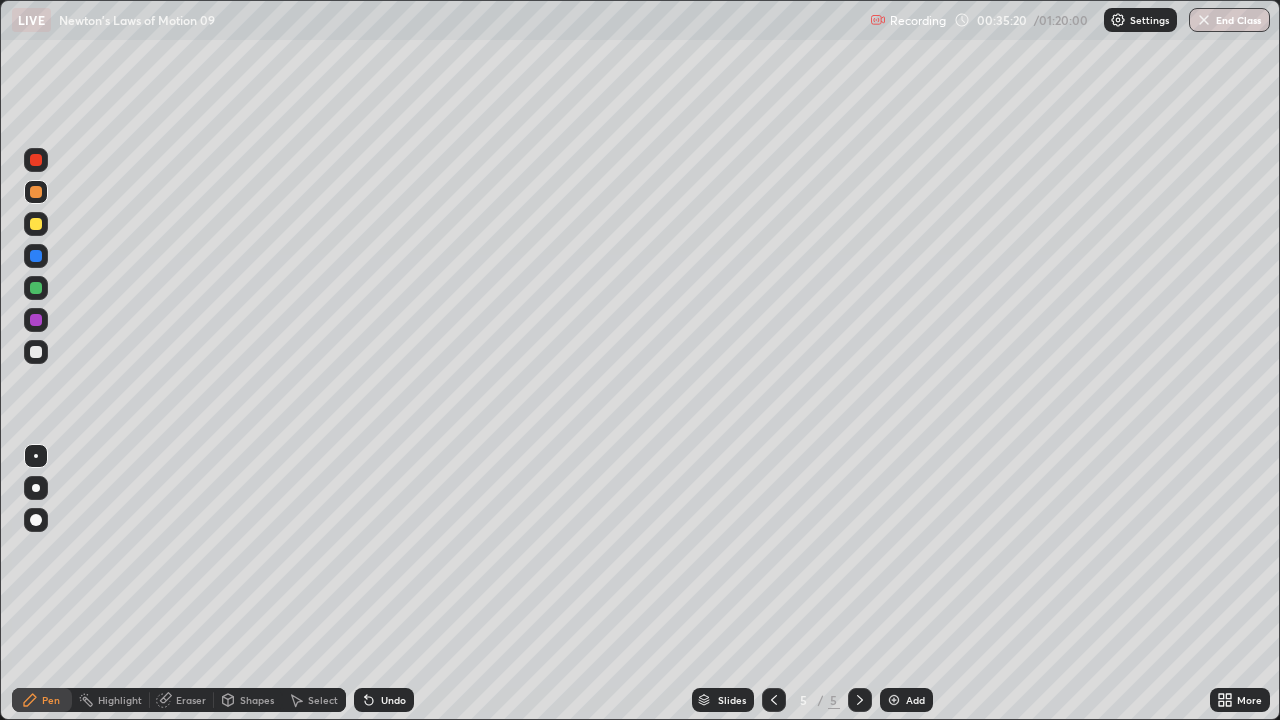 click at bounding box center [36, 224] 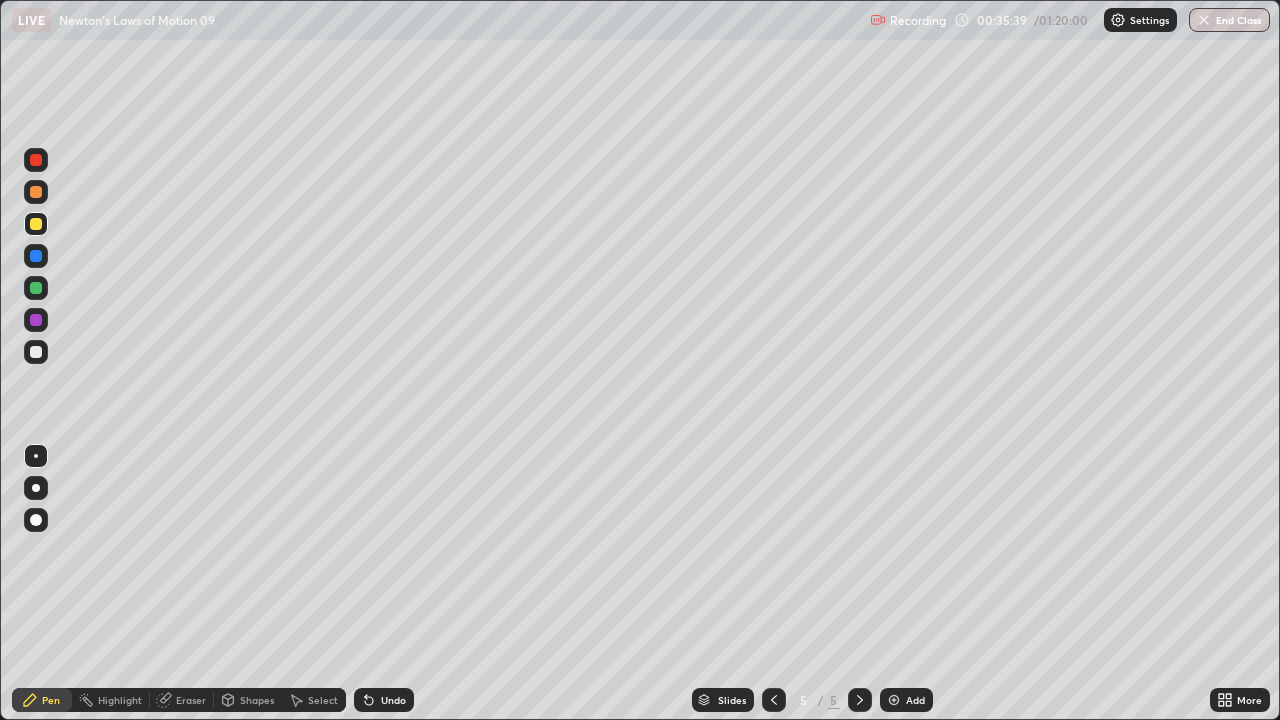click at bounding box center (36, 352) 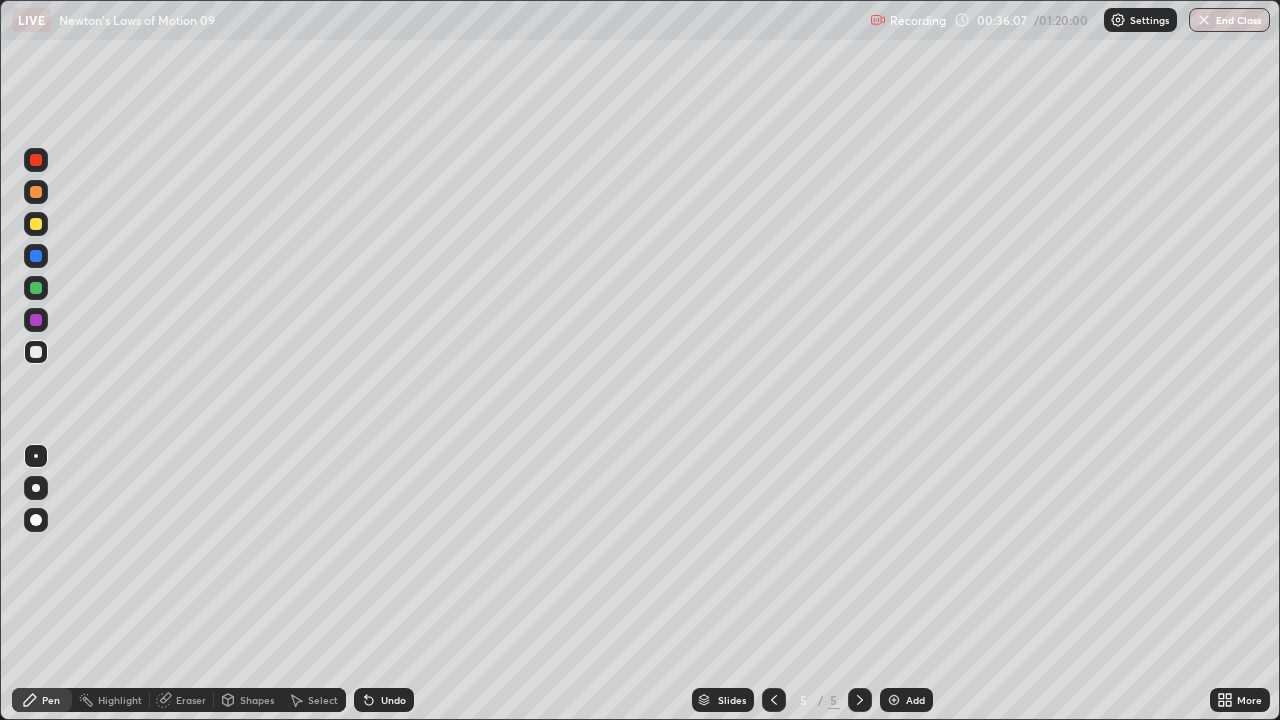 click on "Shapes" at bounding box center [248, 700] 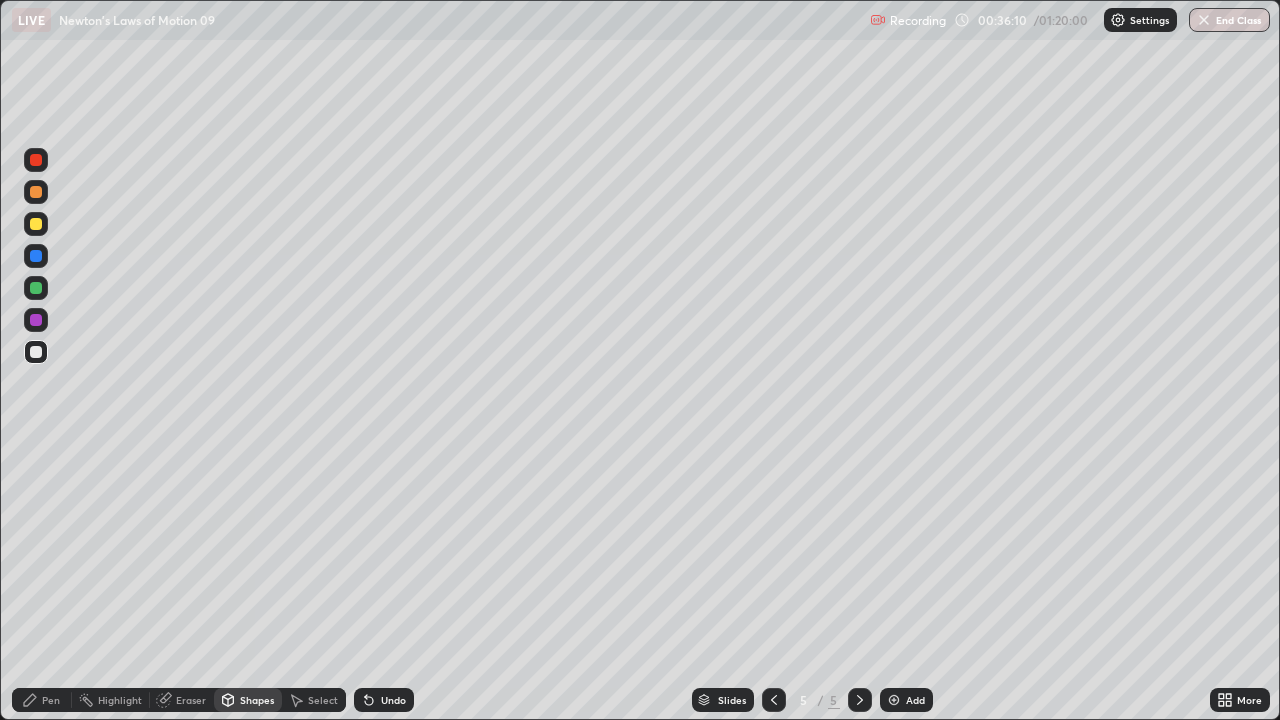 click on "Undo" at bounding box center (393, 700) 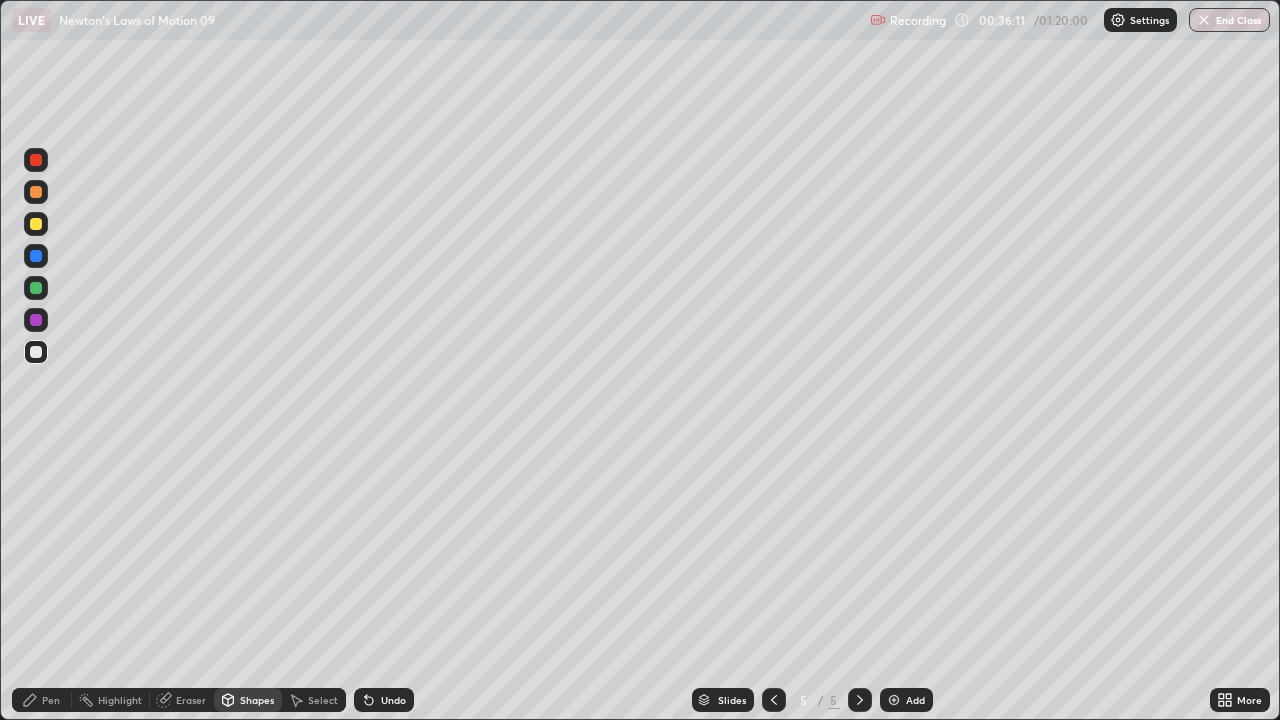 click on "Pen" at bounding box center (42, 700) 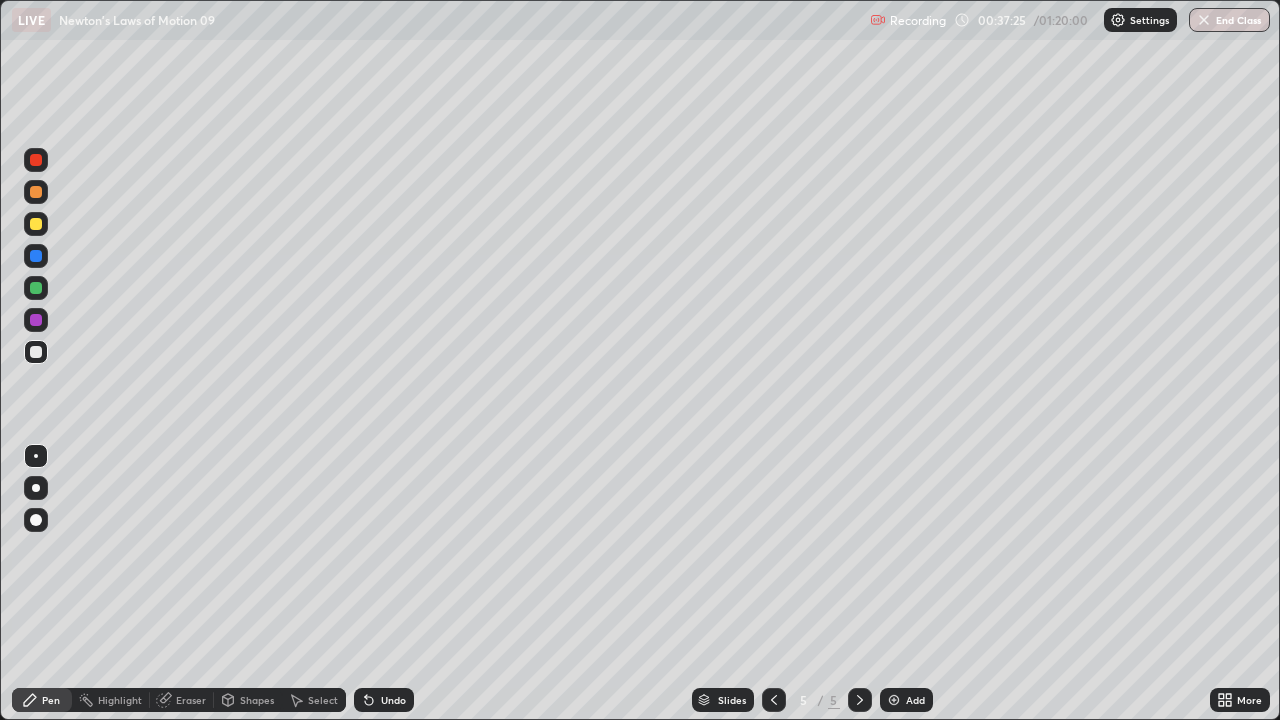 click at bounding box center [36, 224] 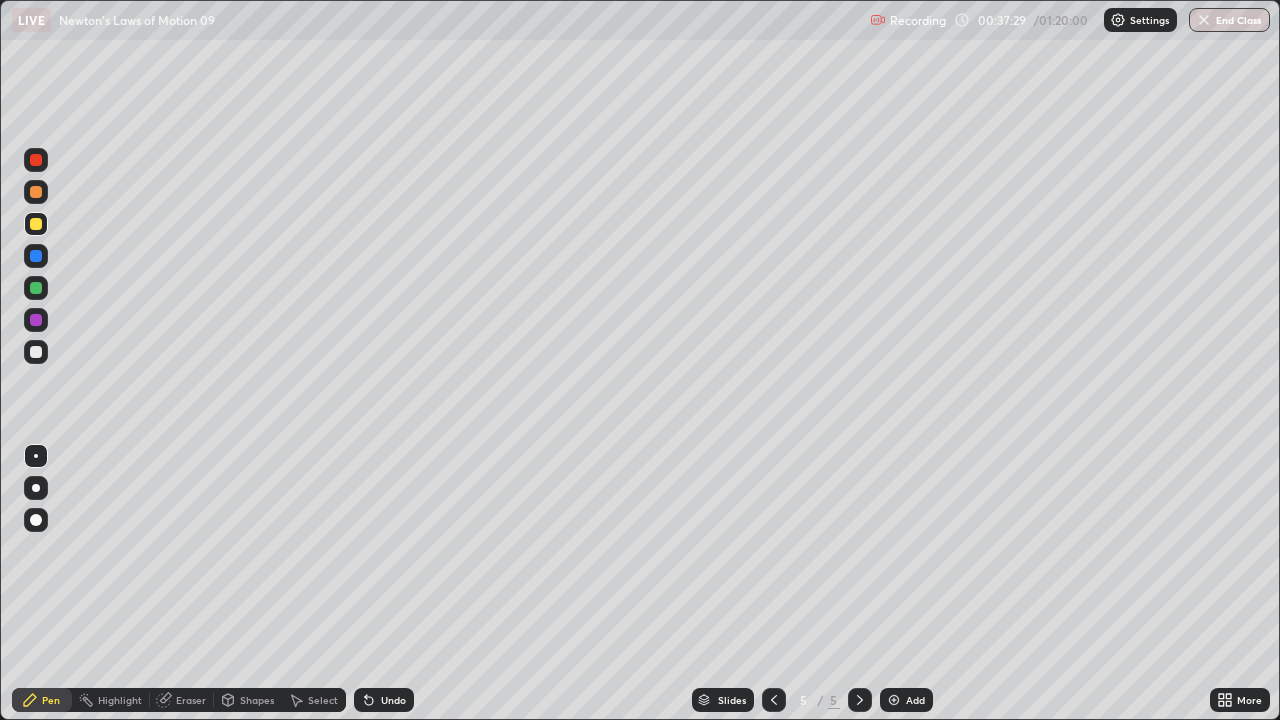 click at bounding box center [36, 352] 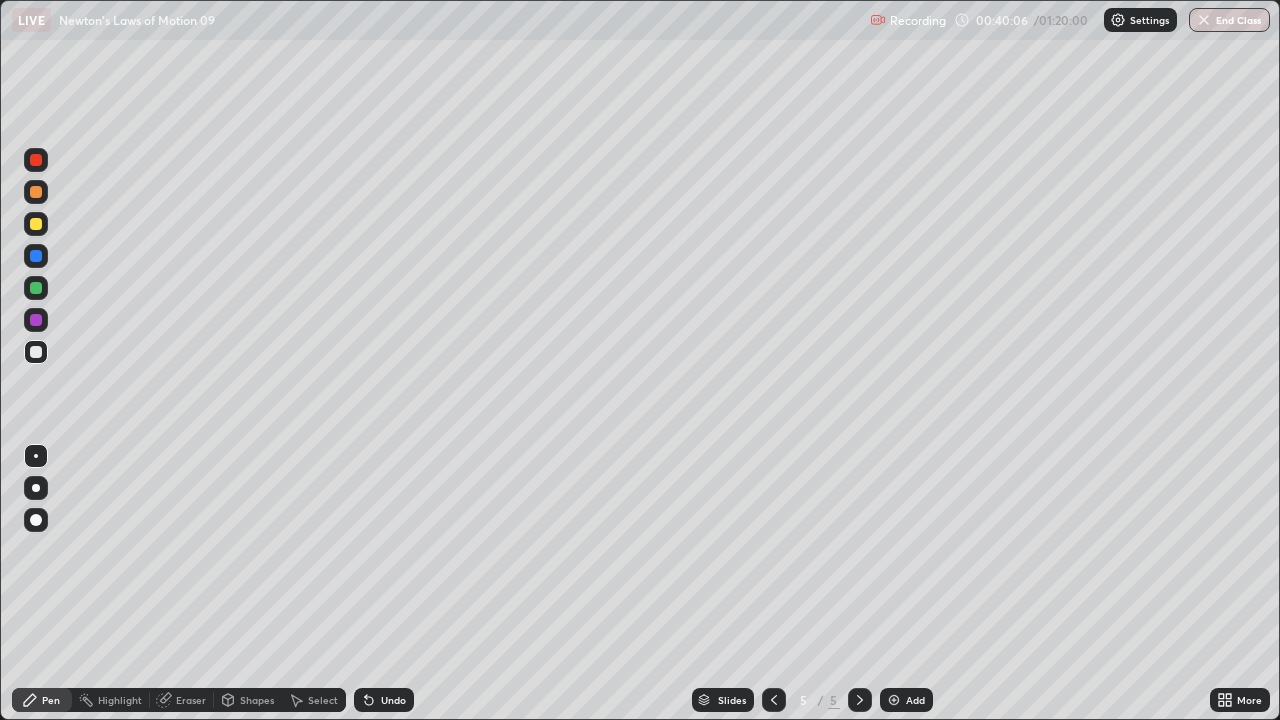click on "Add" at bounding box center [906, 700] 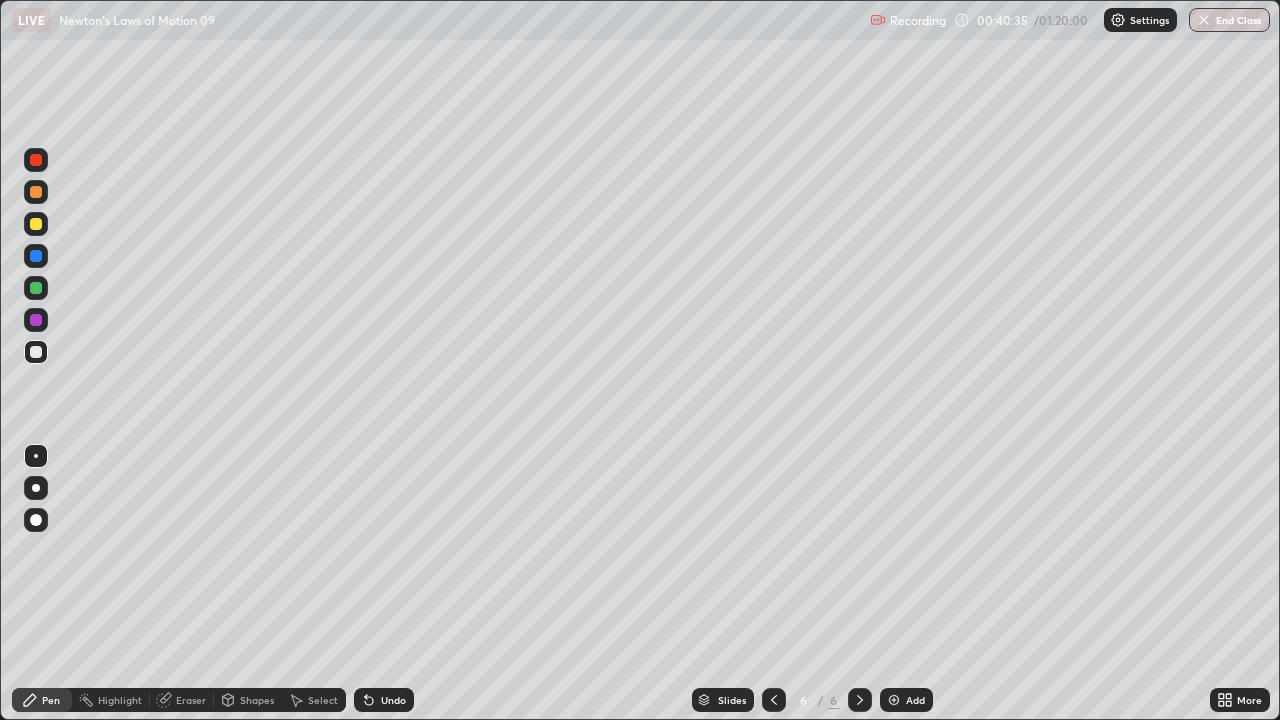 click at bounding box center [36, 224] 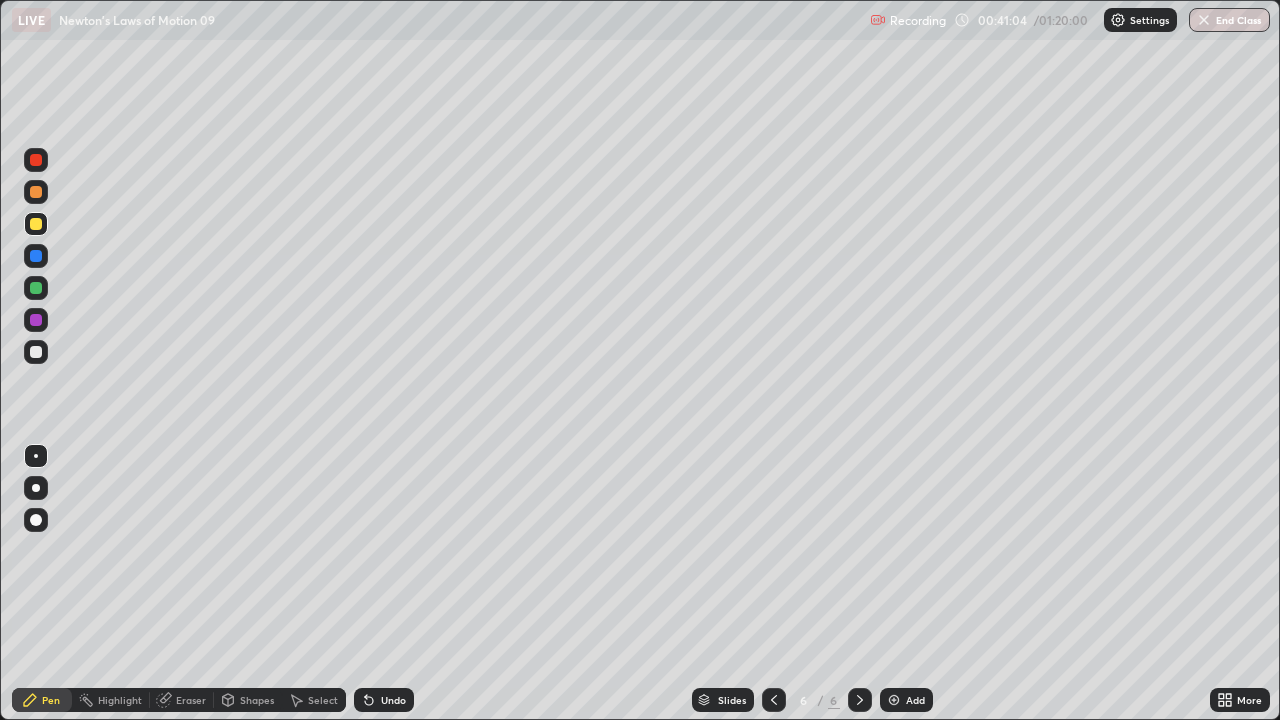 click at bounding box center (36, 352) 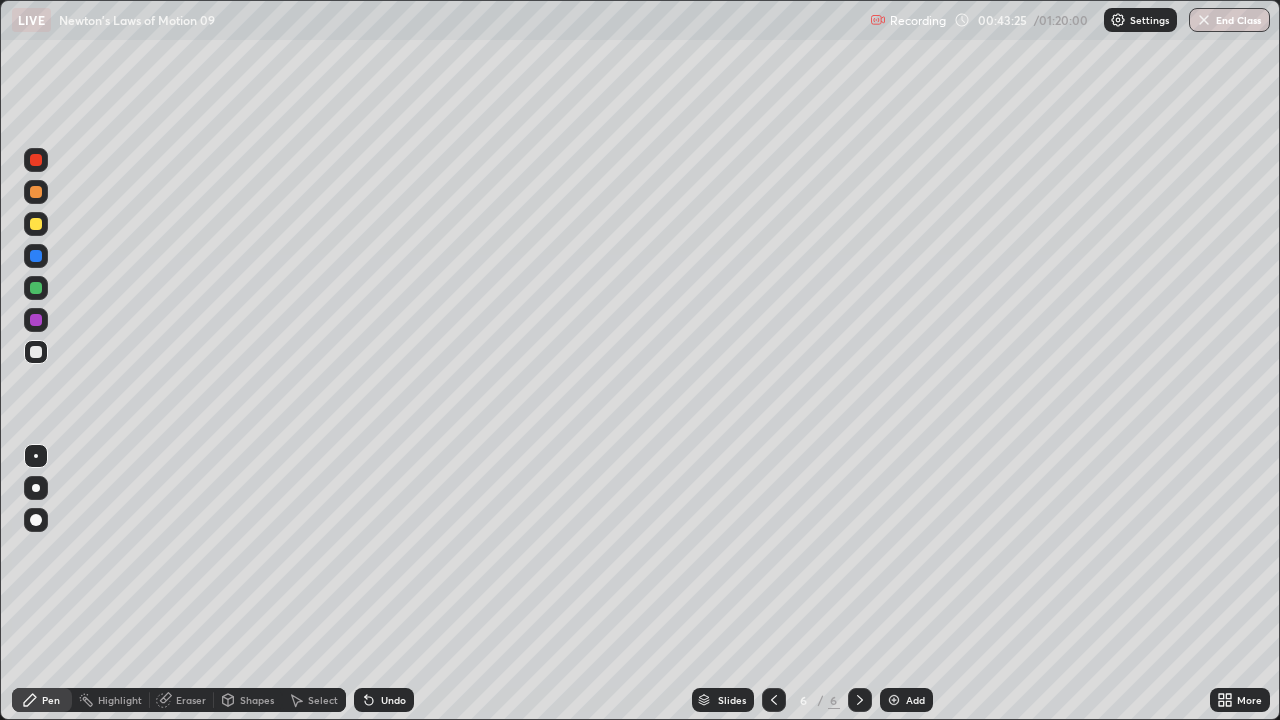 click at bounding box center (894, 700) 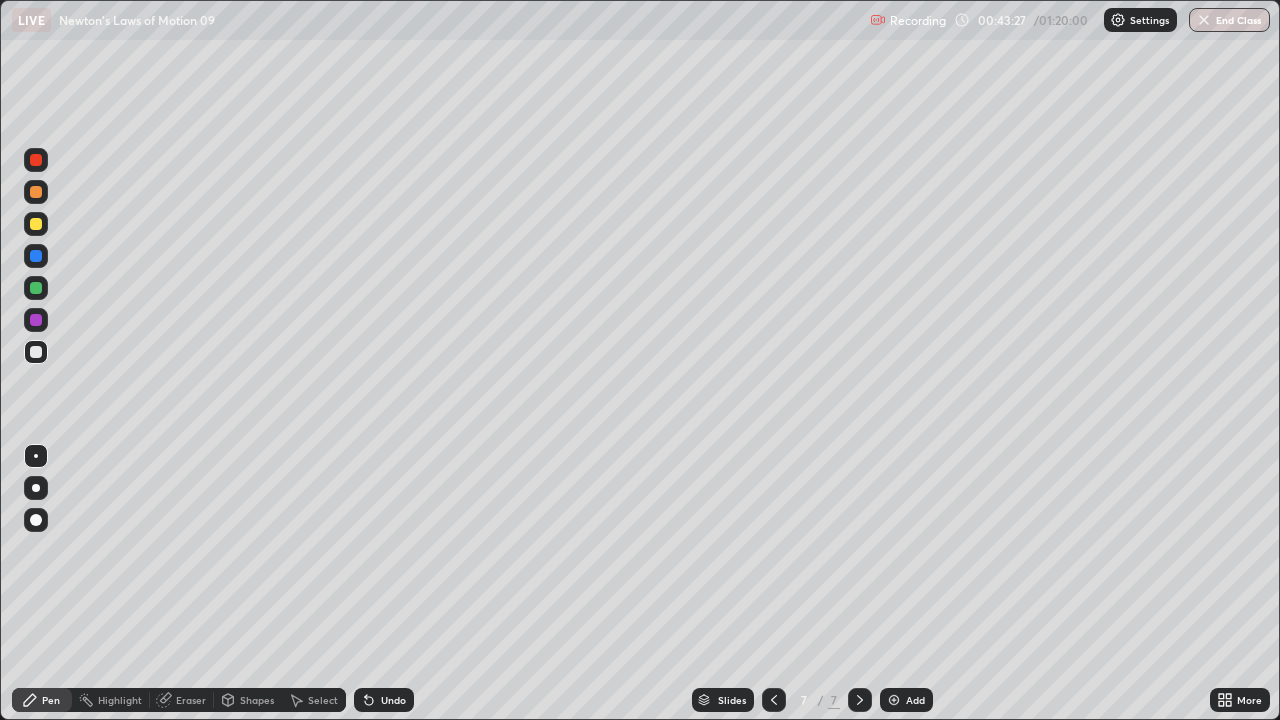 click at bounding box center [36, 288] 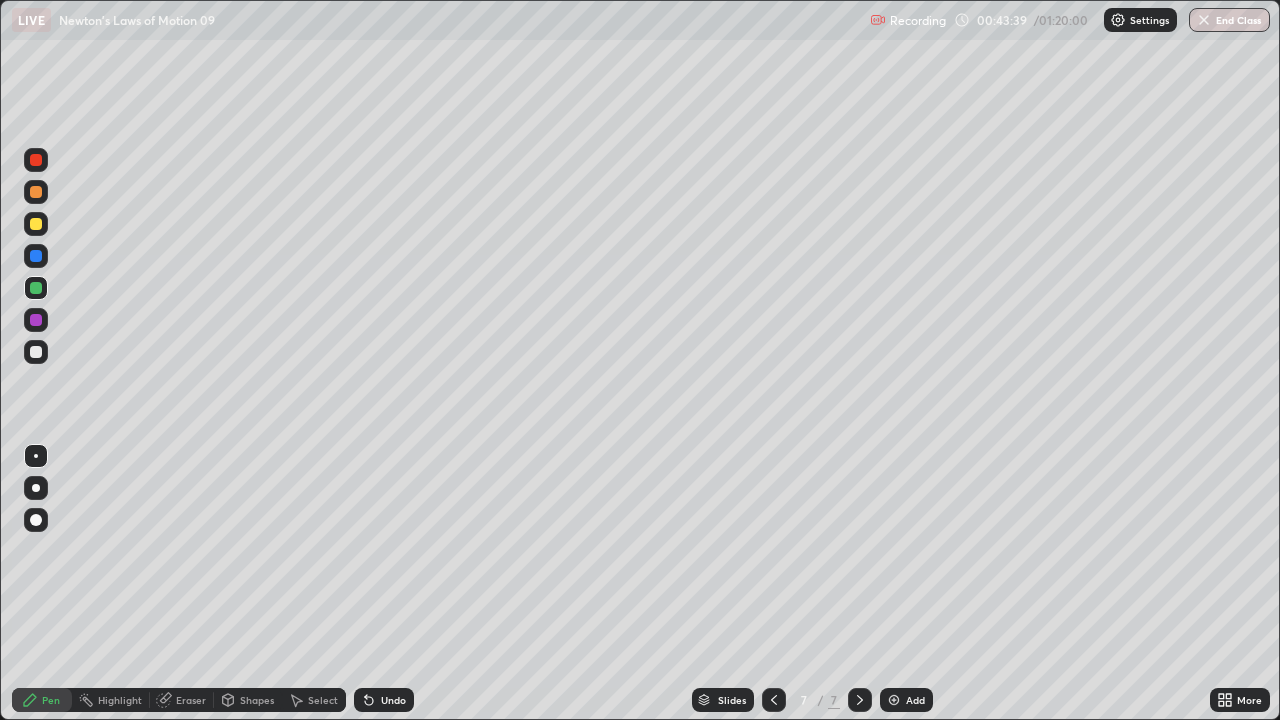 click at bounding box center [36, 224] 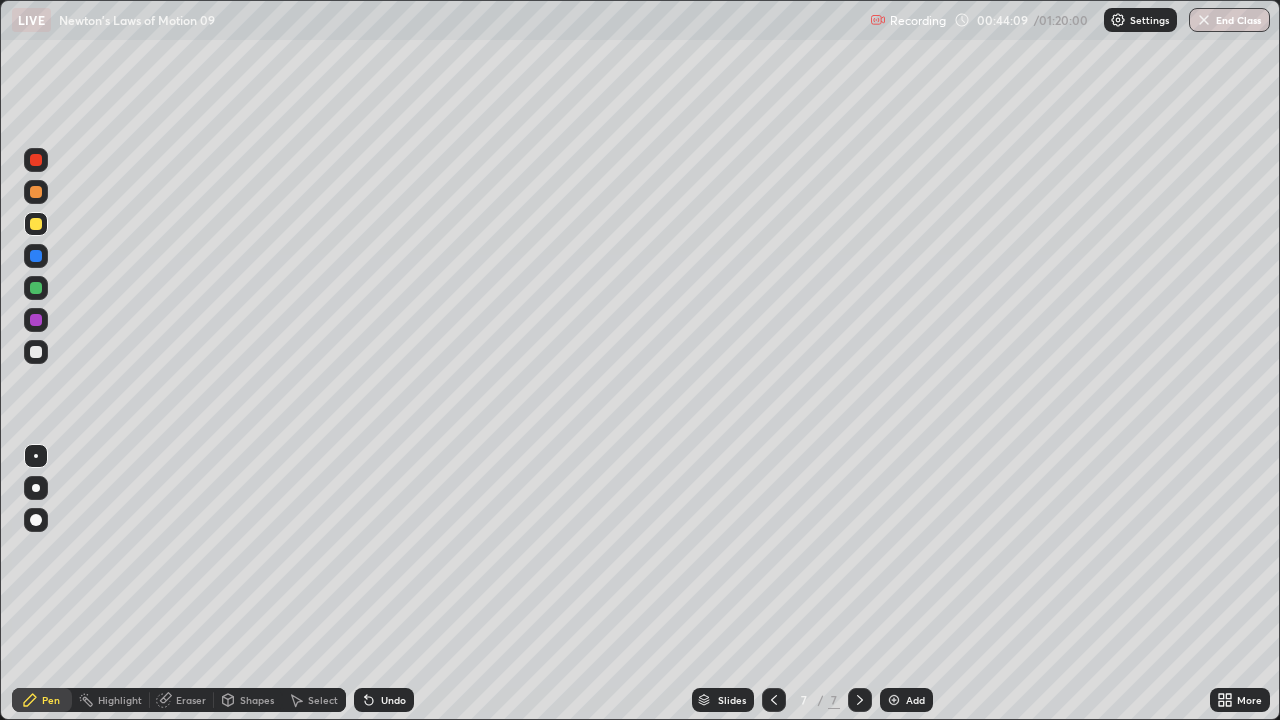 click at bounding box center (36, 288) 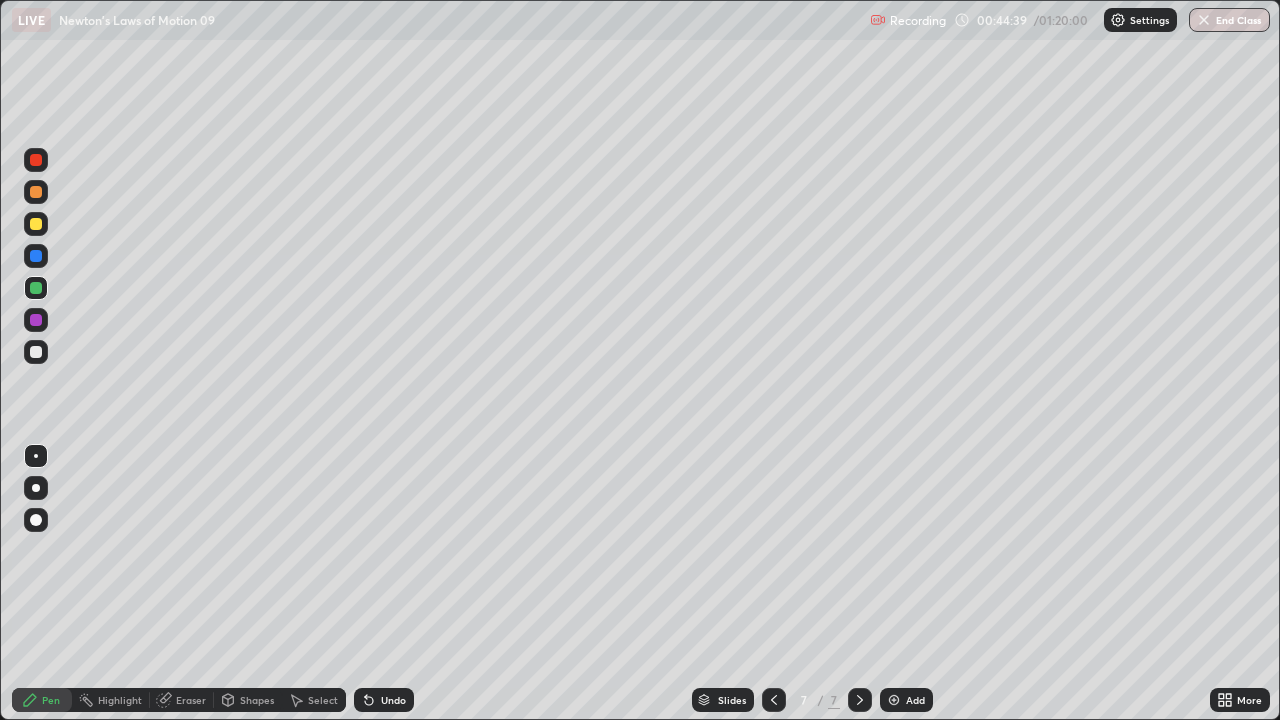 click on "Undo" at bounding box center [384, 700] 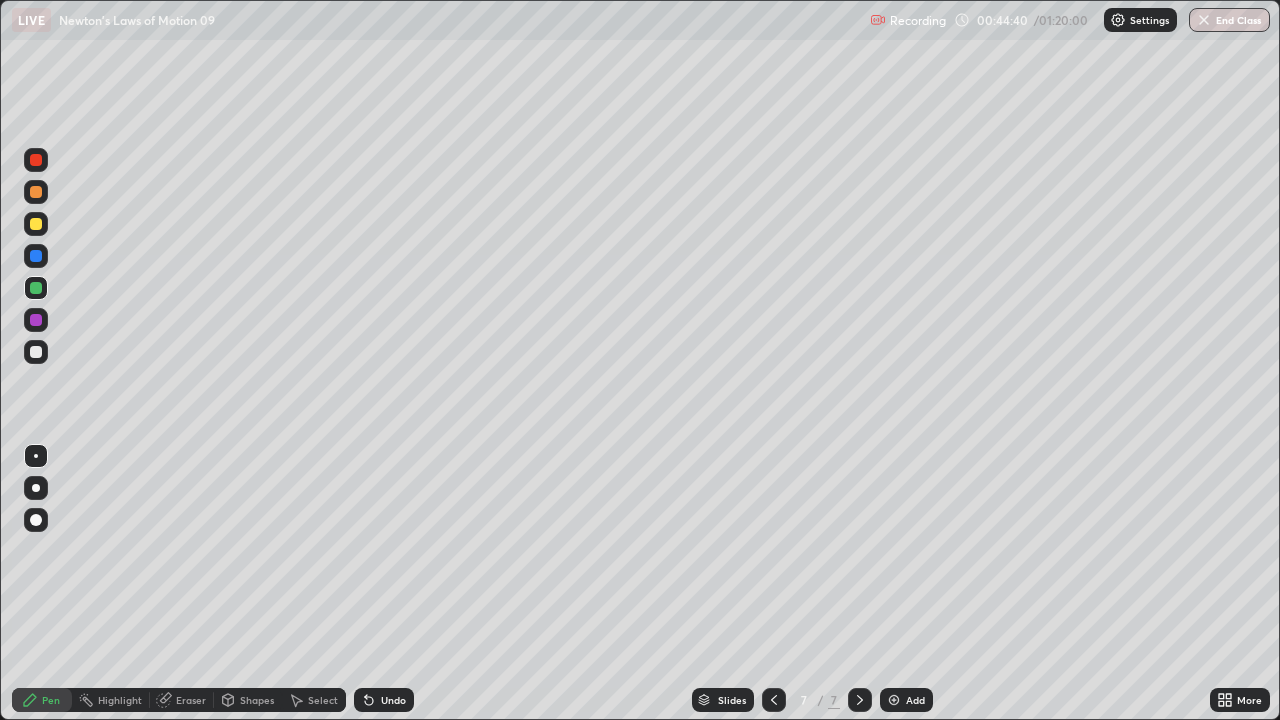 click at bounding box center (36, 224) 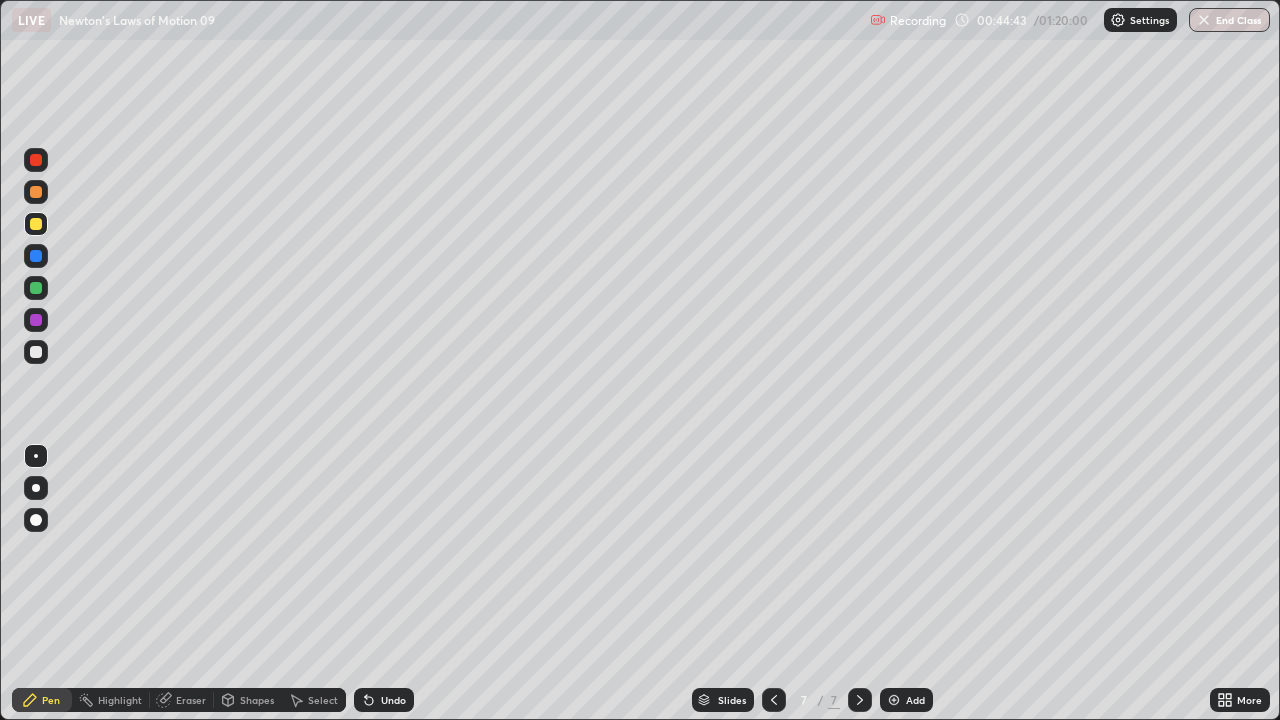 click at bounding box center [36, 192] 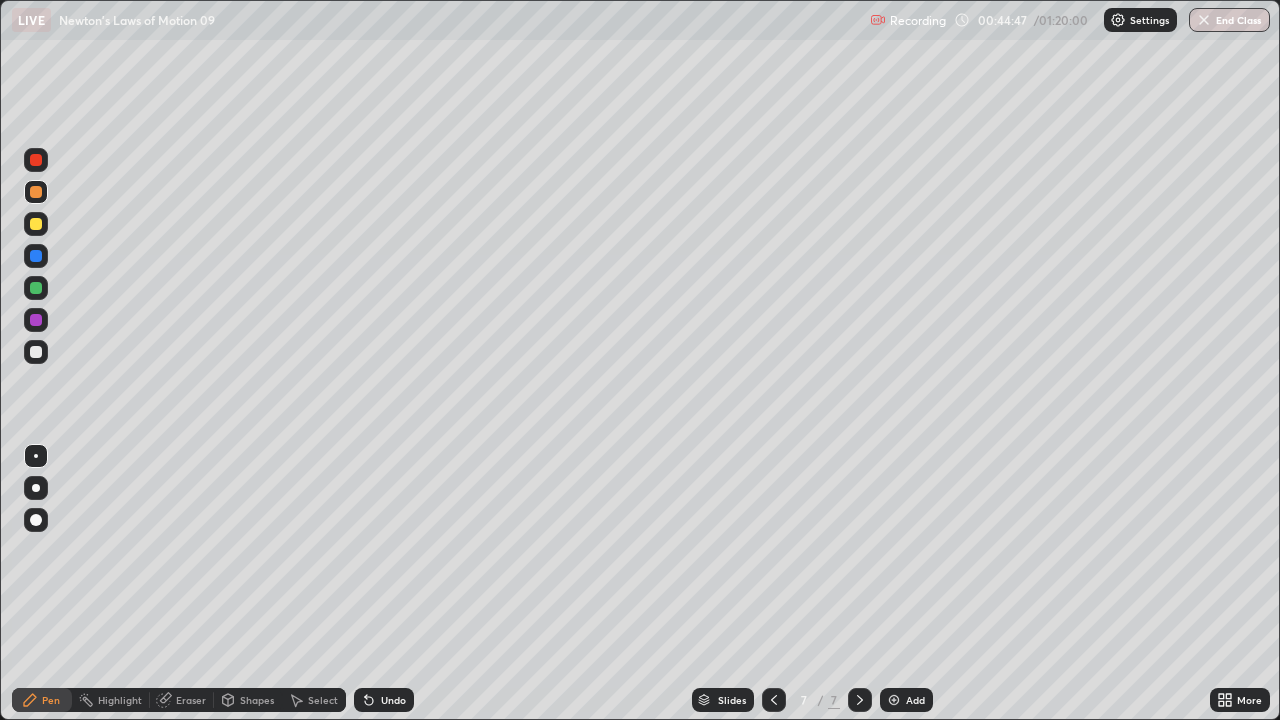 click on "Undo" at bounding box center [393, 700] 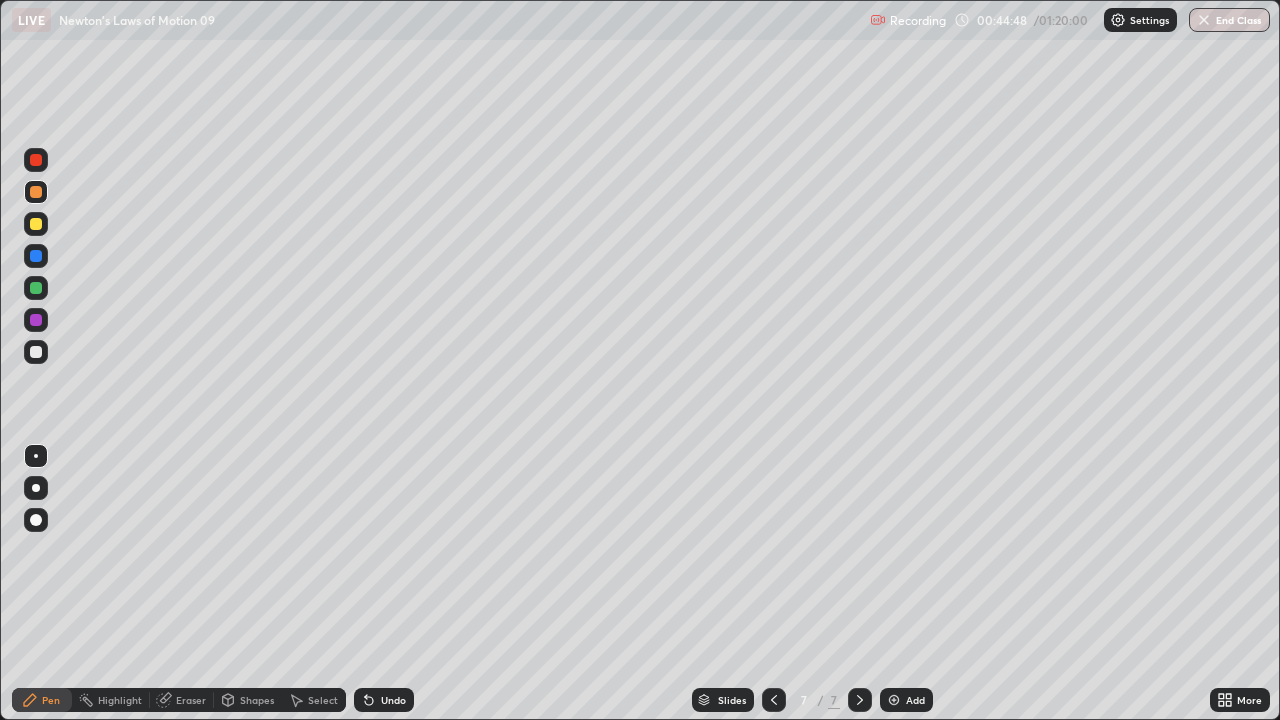 click on "Undo" at bounding box center (393, 700) 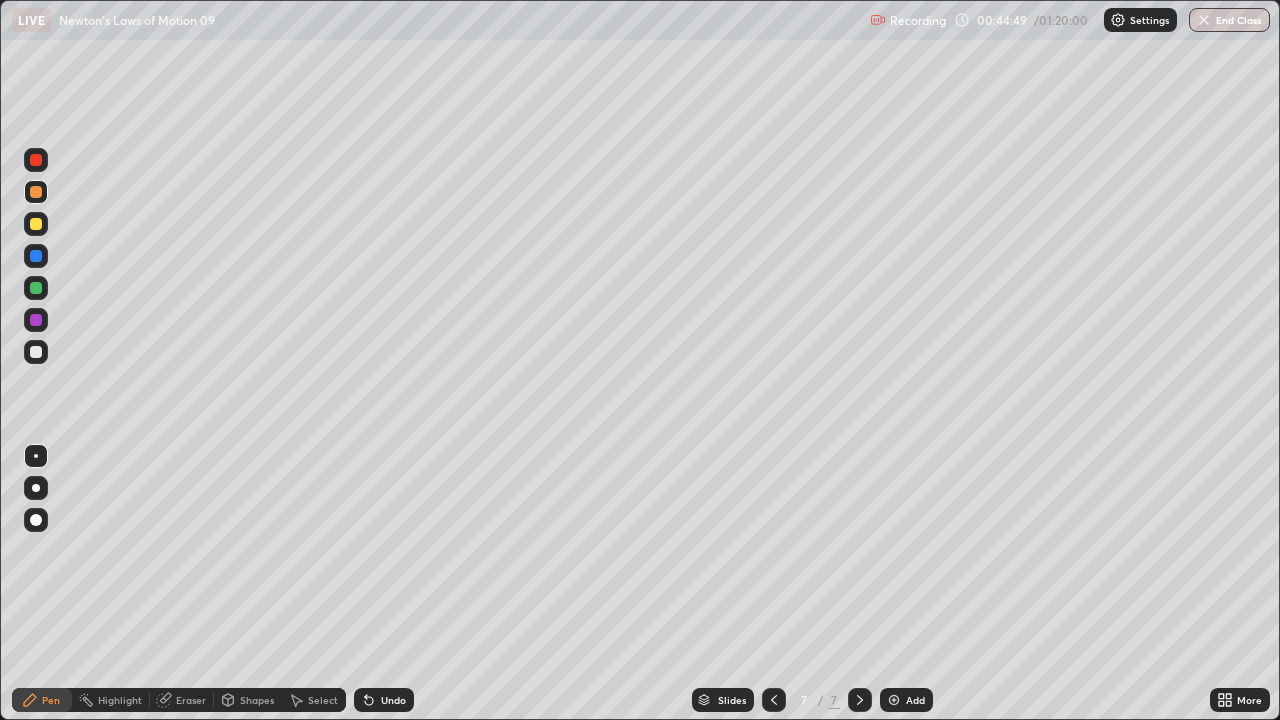 click at bounding box center (36, 224) 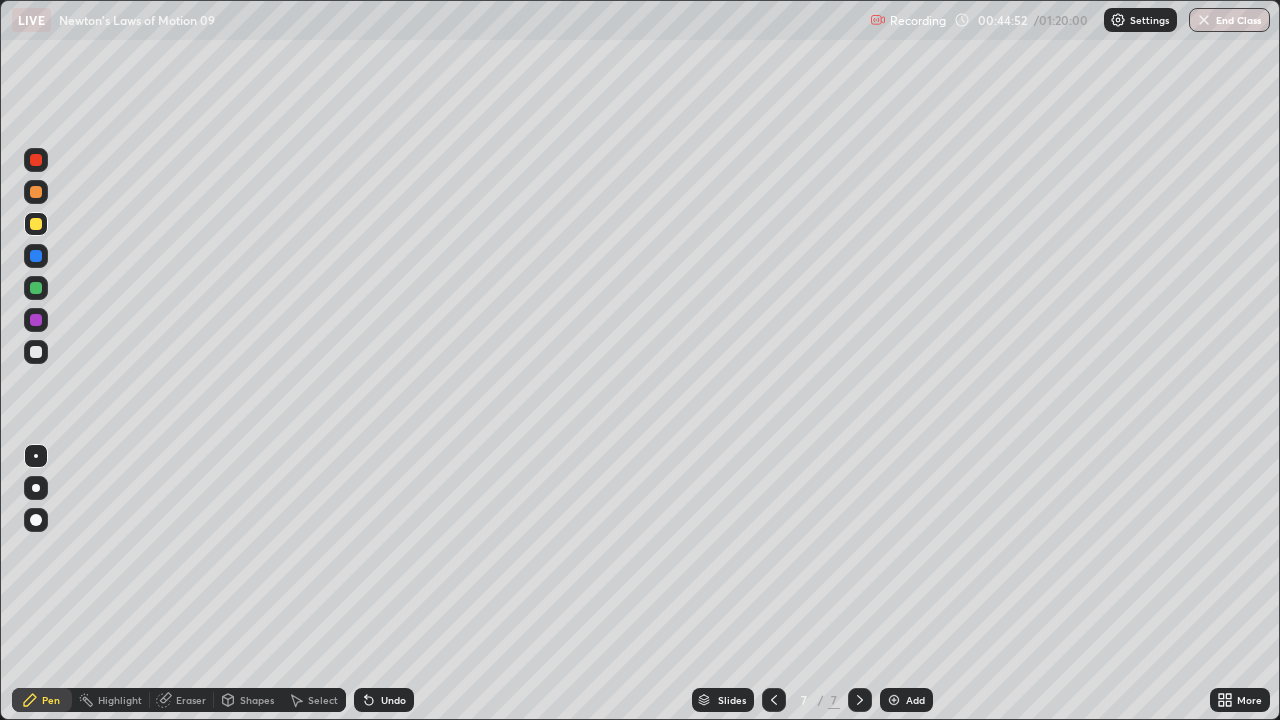 click at bounding box center (36, 192) 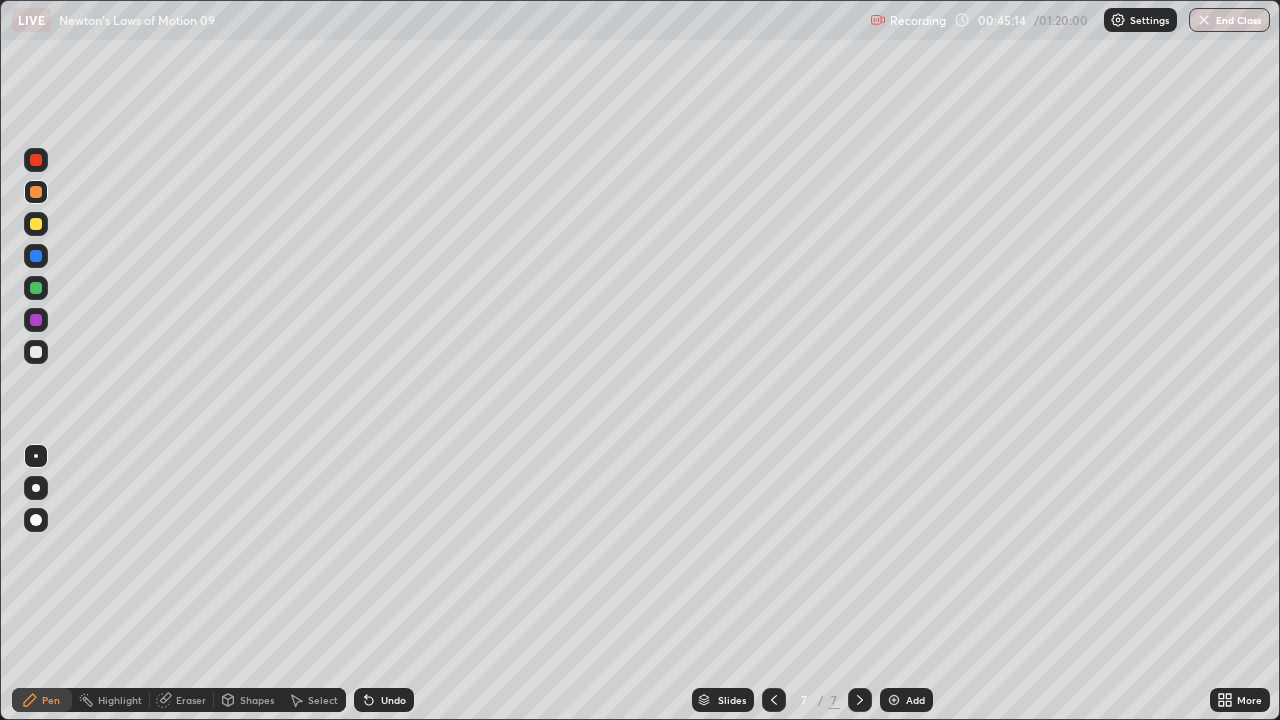 click on "Eraser" at bounding box center (191, 700) 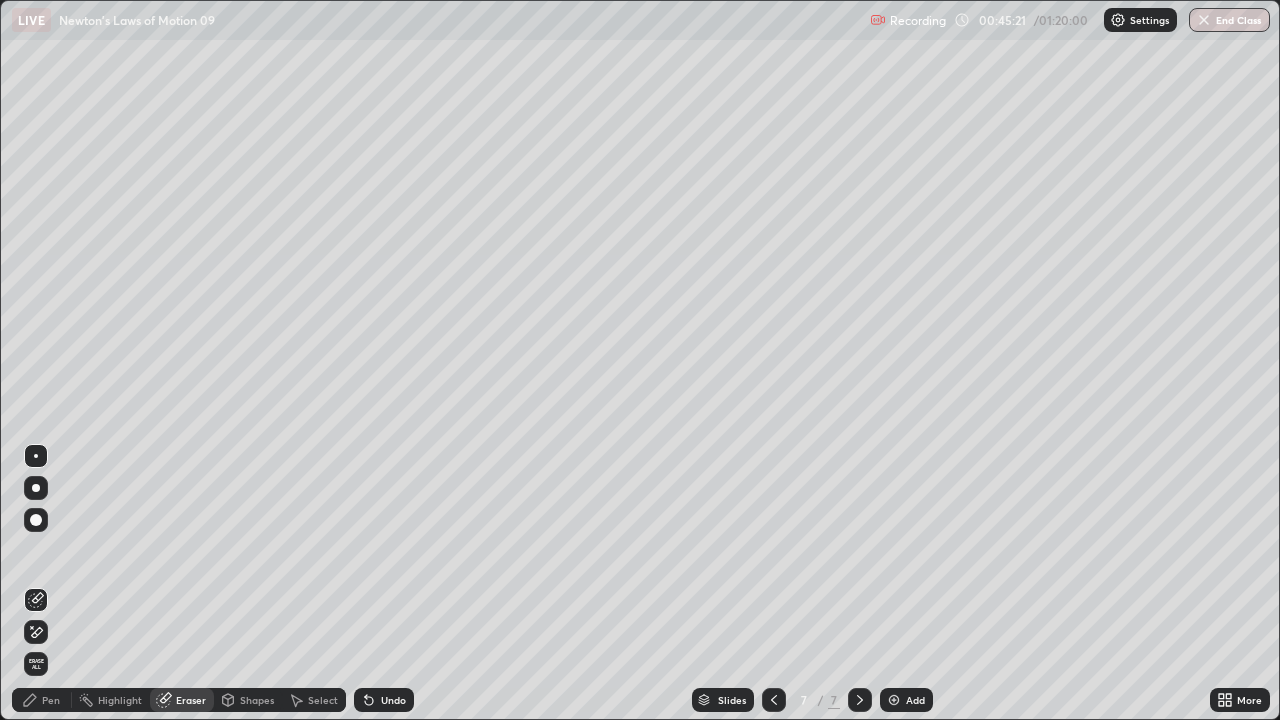 click on "Pen" at bounding box center [51, 700] 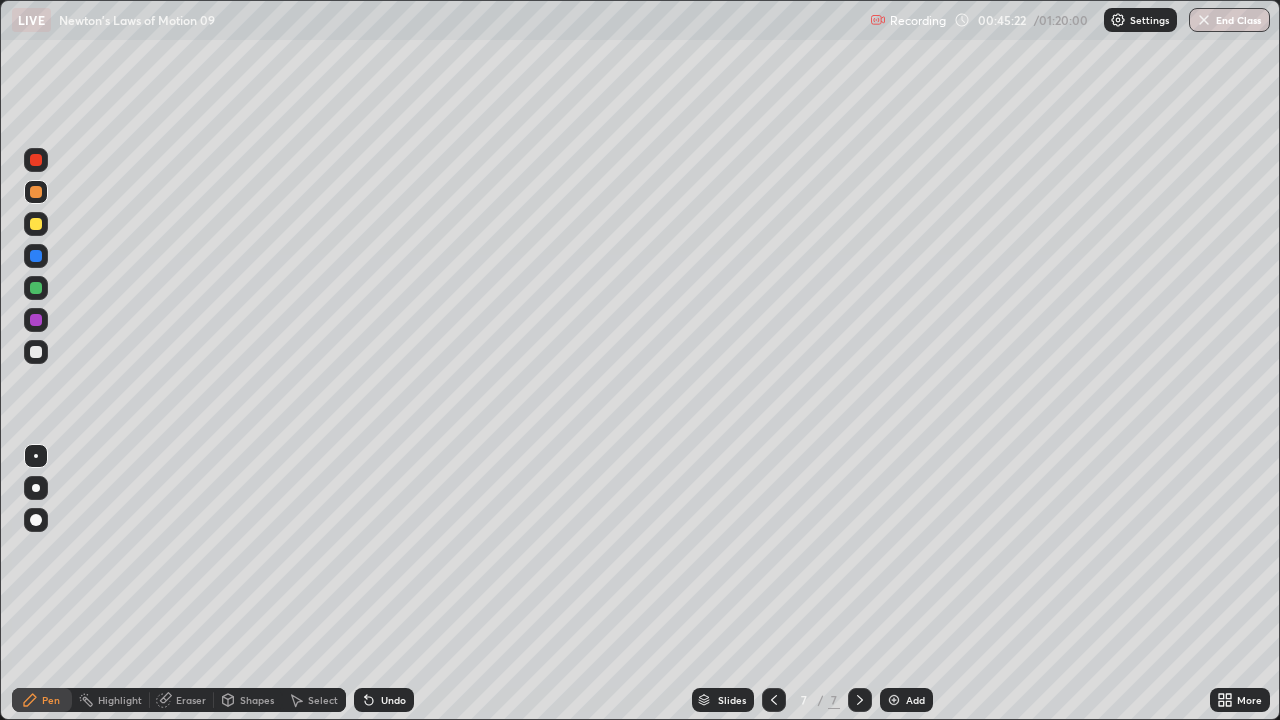 click at bounding box center (36, 288) 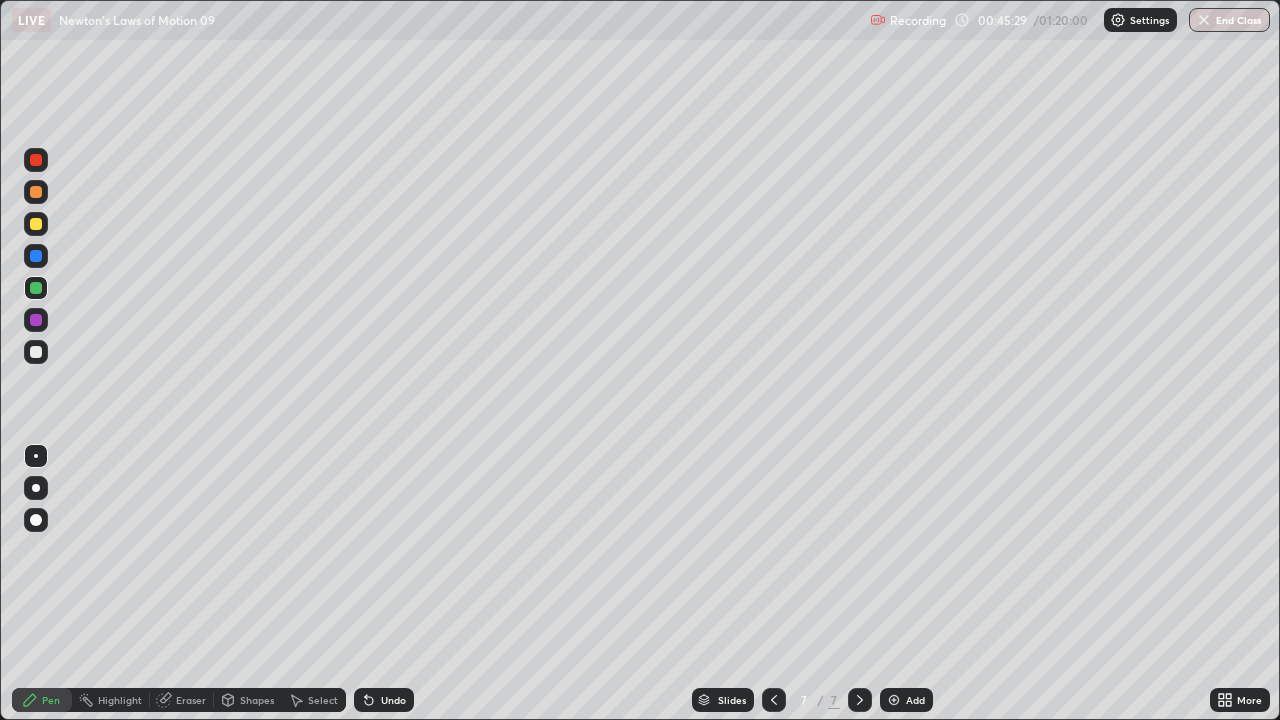 click at bounding box center [36, 224] 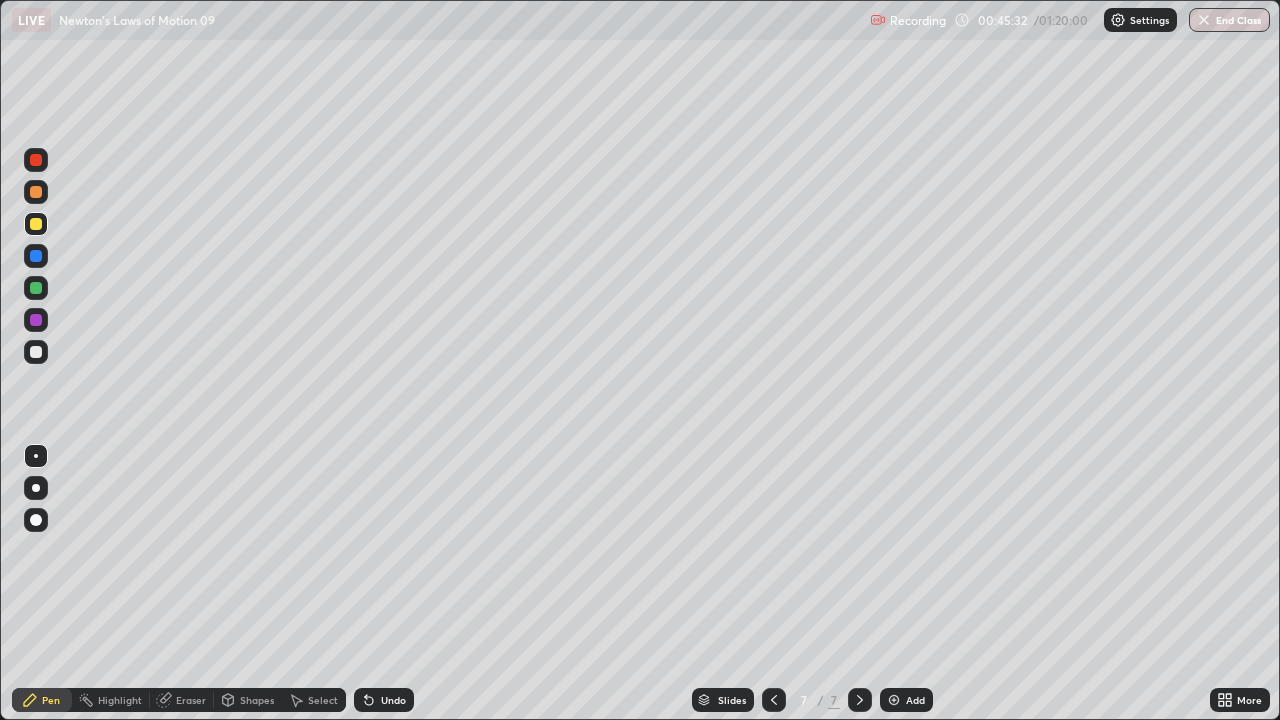 click on "Undo" at bounding box center (393, 700) 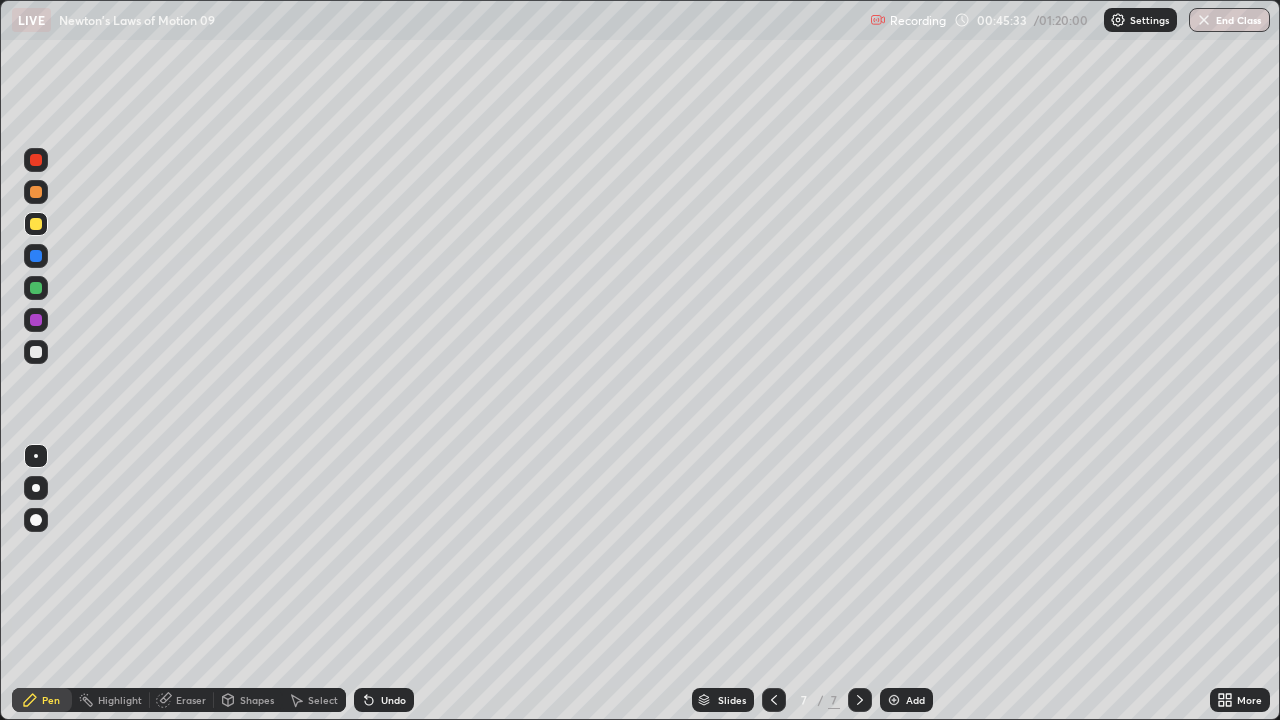 click at bounding box center (36, 192) 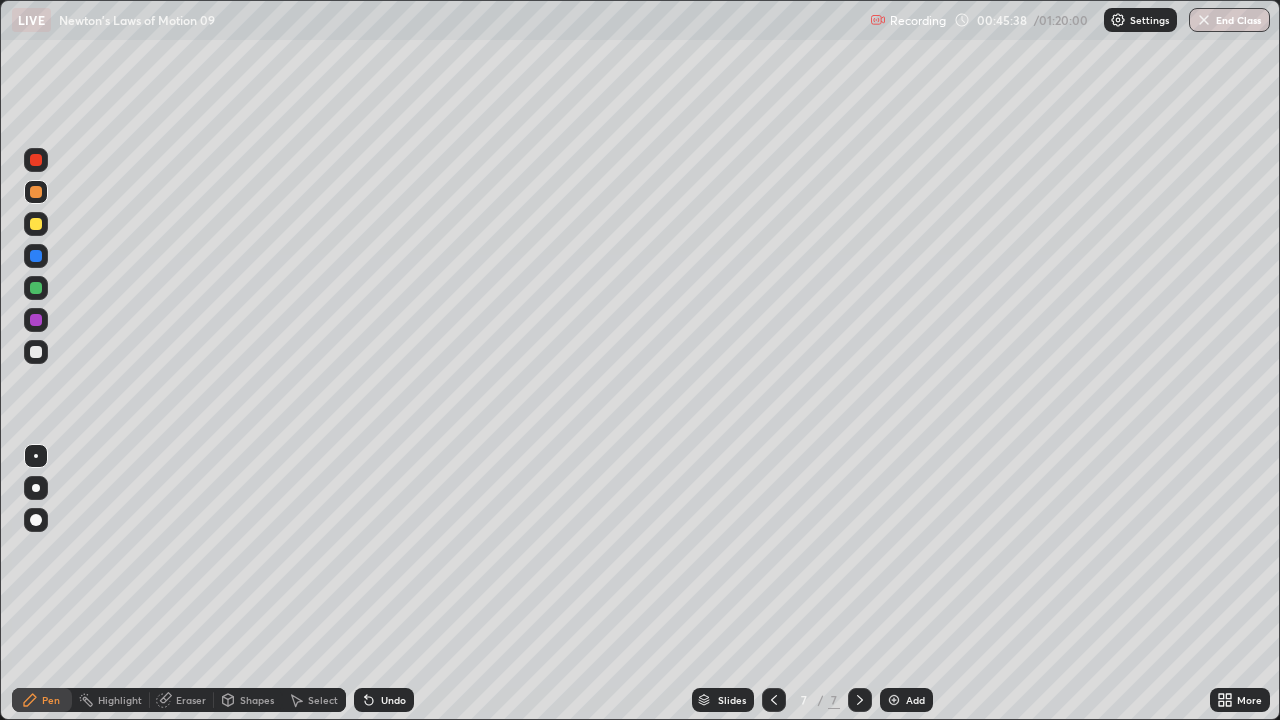 click at bounding box center (36, 288) 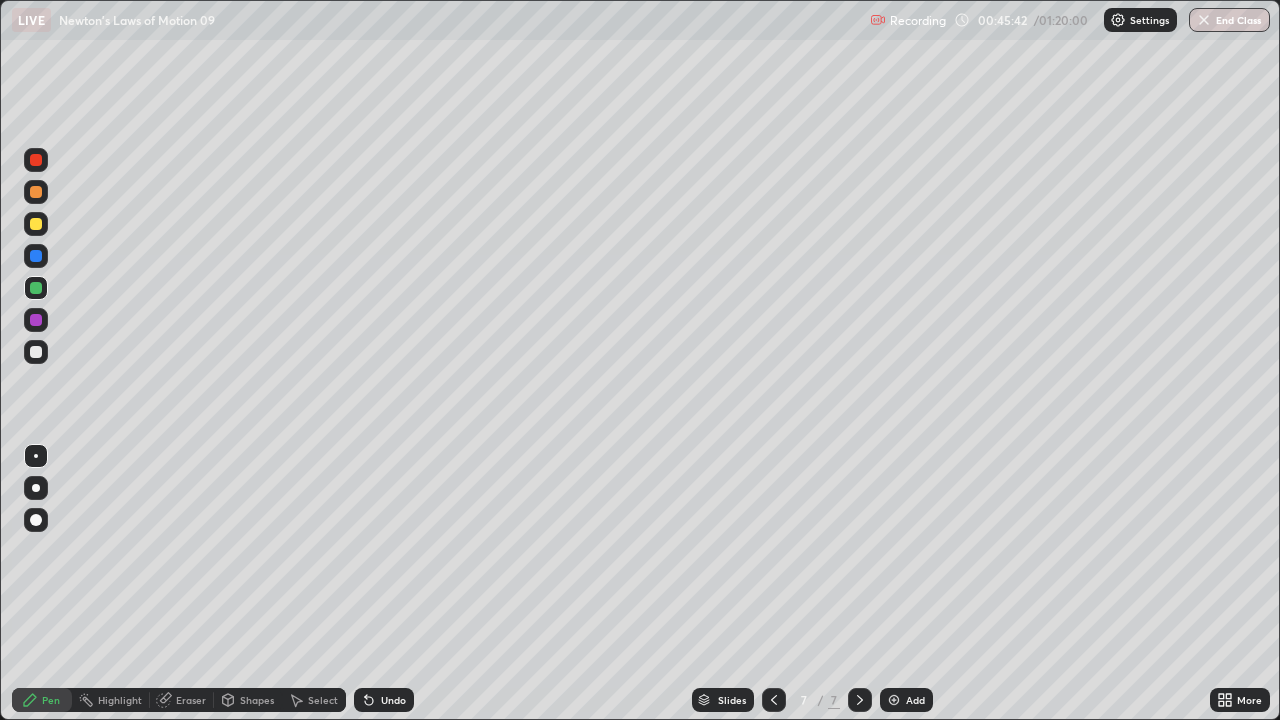 click at bounding box center [36, 192] 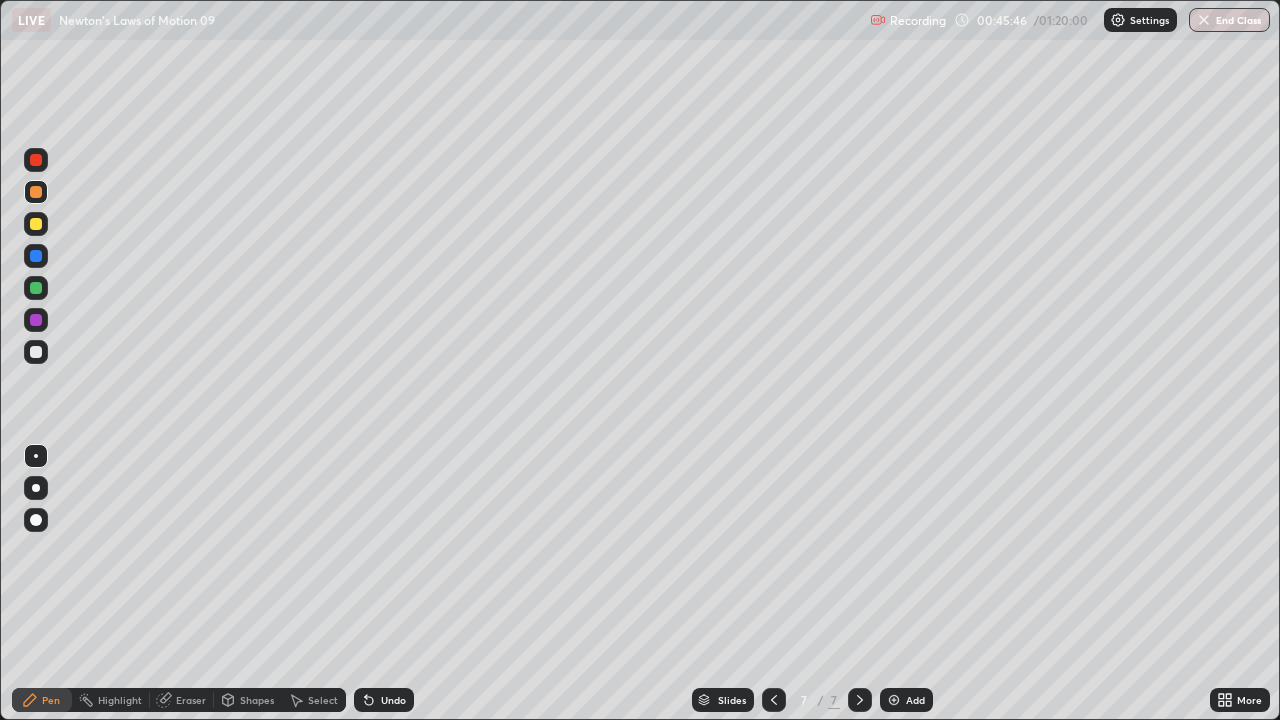 click at bounding box center [36, 288] 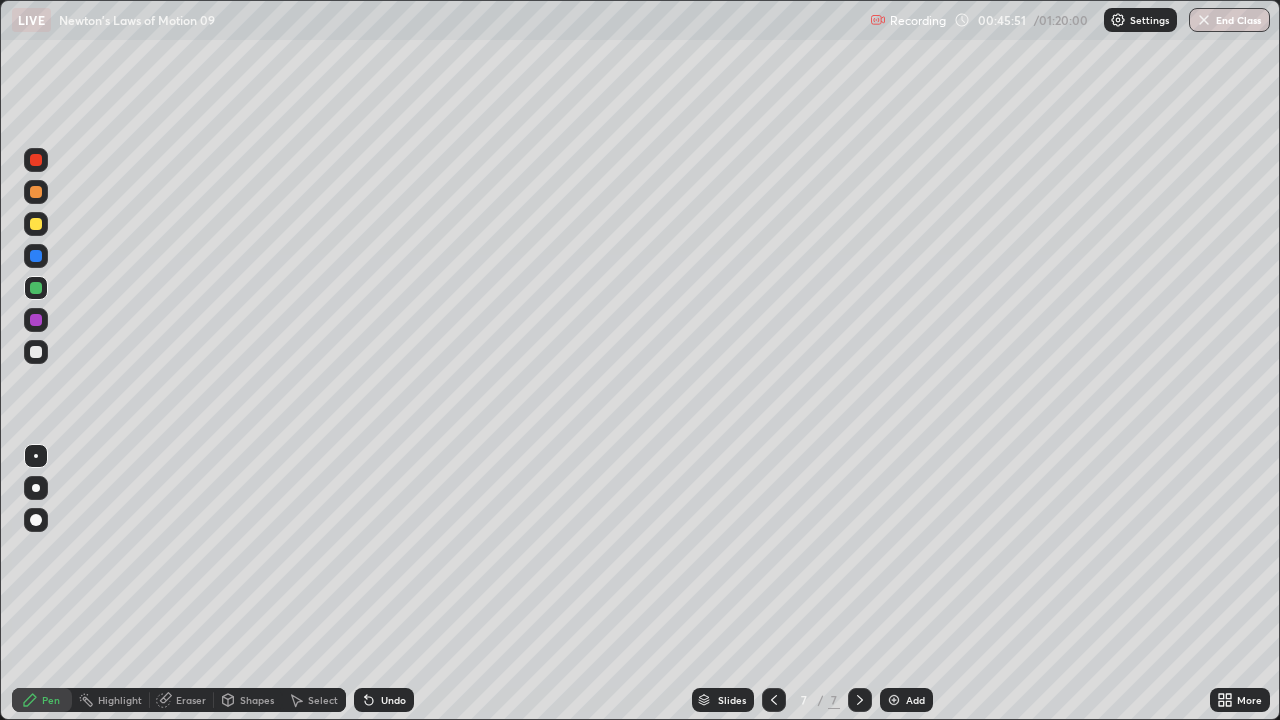 click at bounding box center [36, 192] 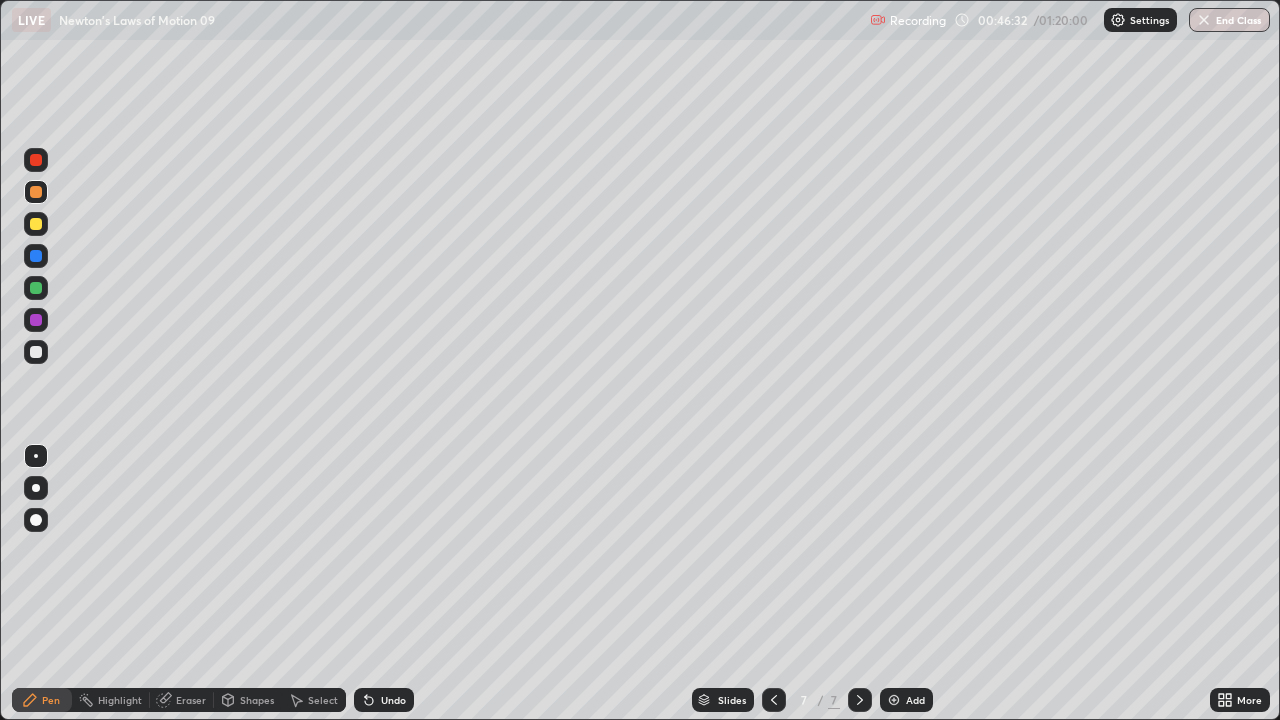 click at bounding box center [36, 352] 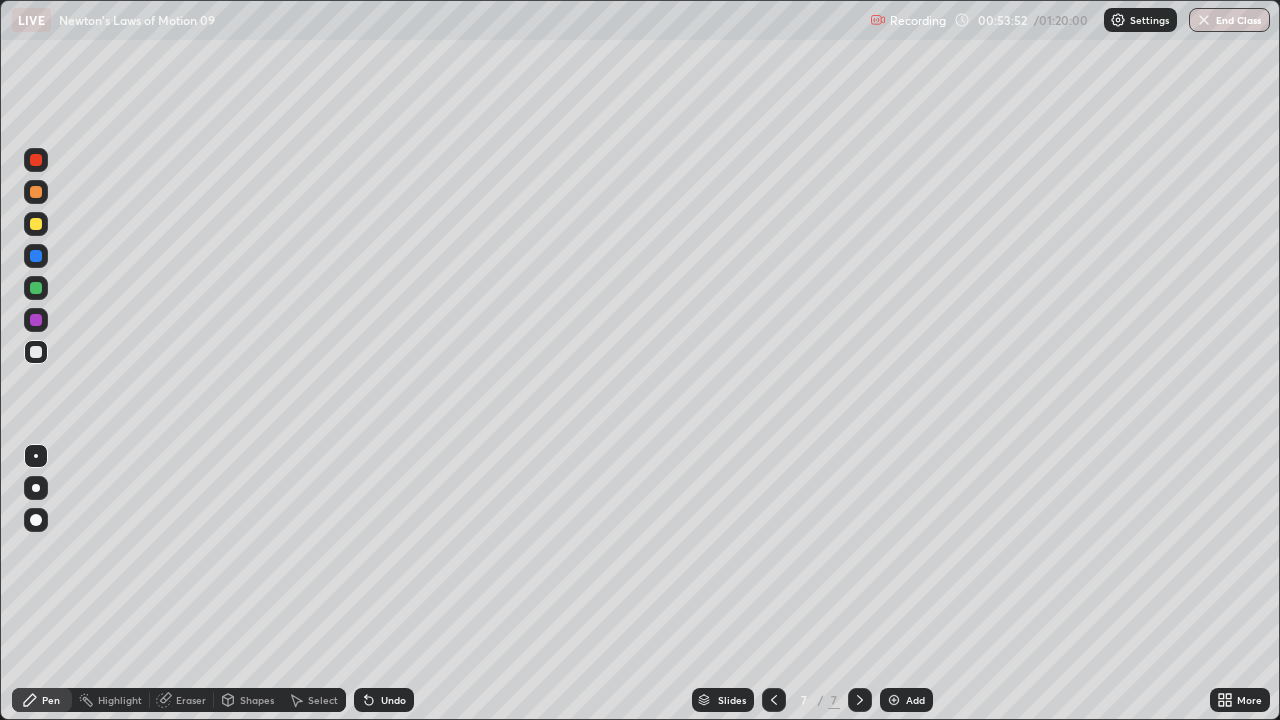 click at bounding box center [36, 224] 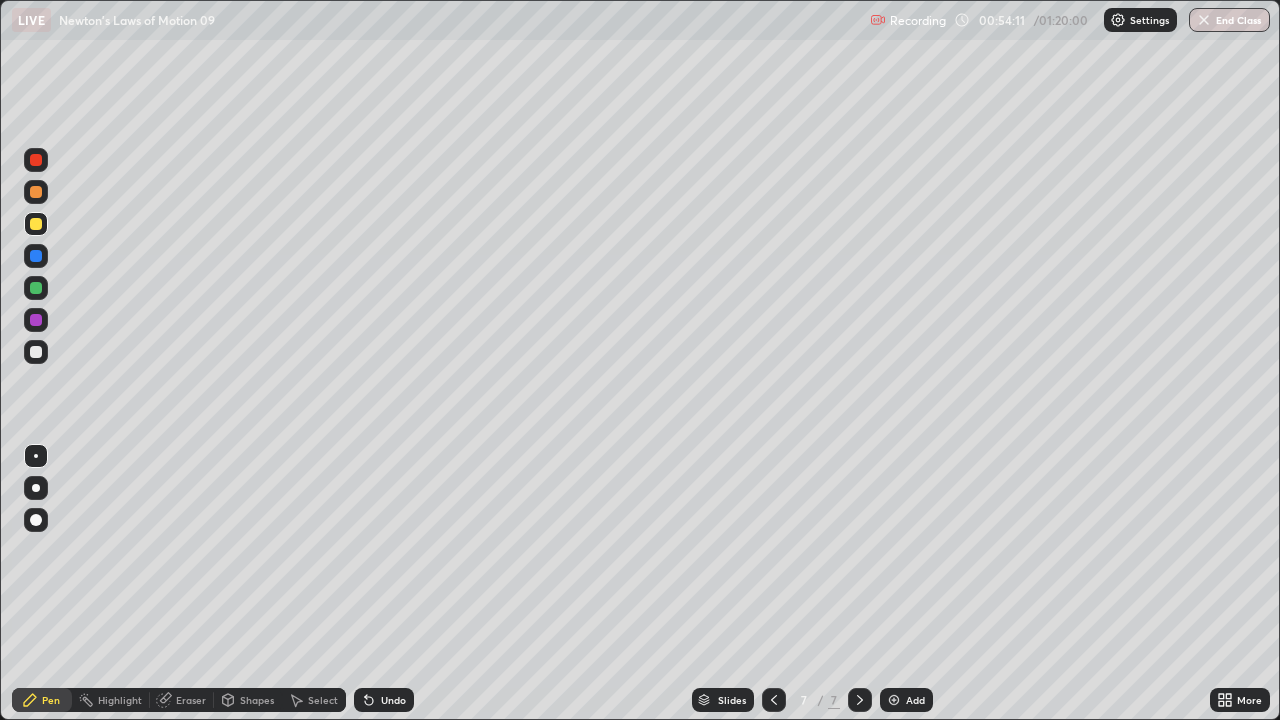 click at bounding box center (36, 192) 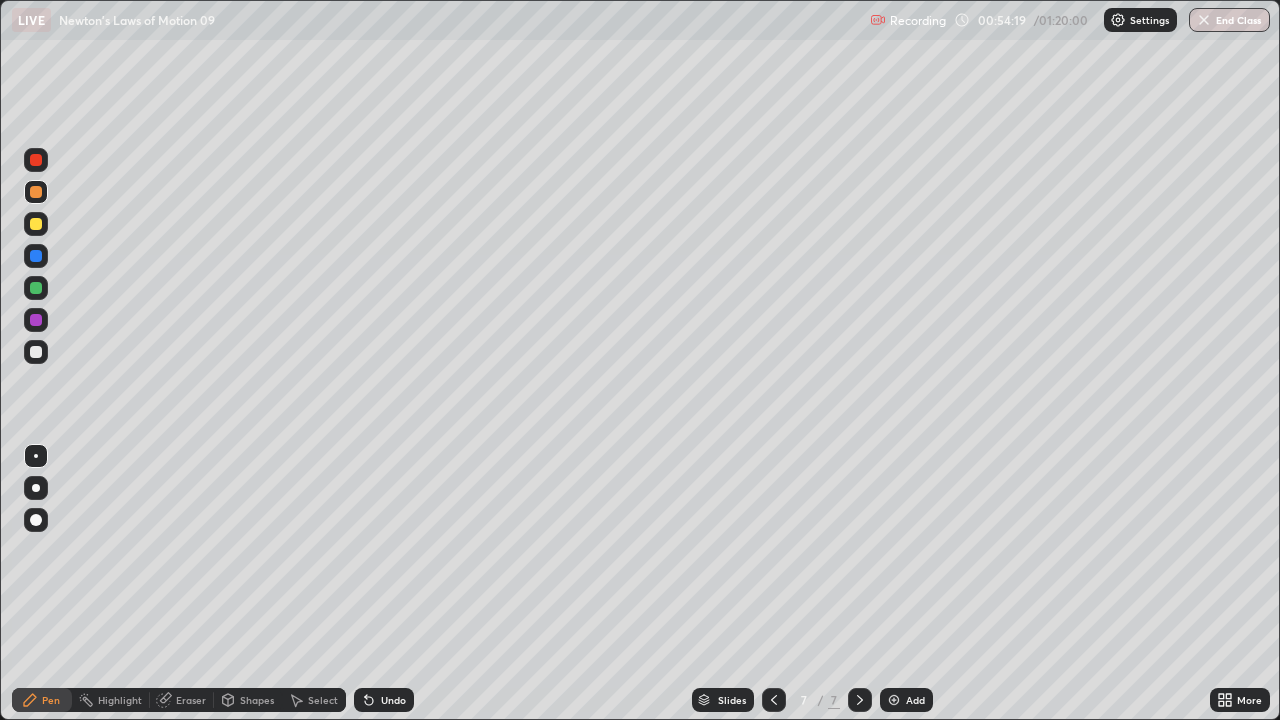 click at bounding box center (36, 352) 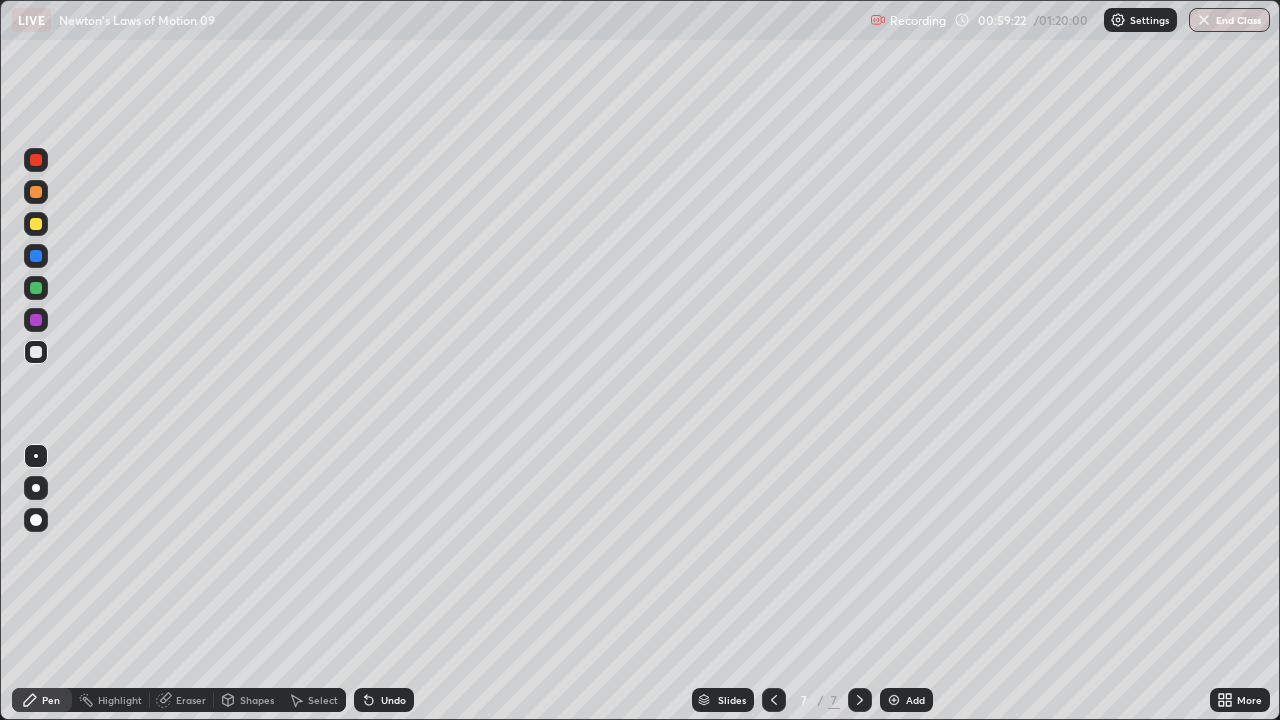 click on "Undo" at bounding box center (384, 700) 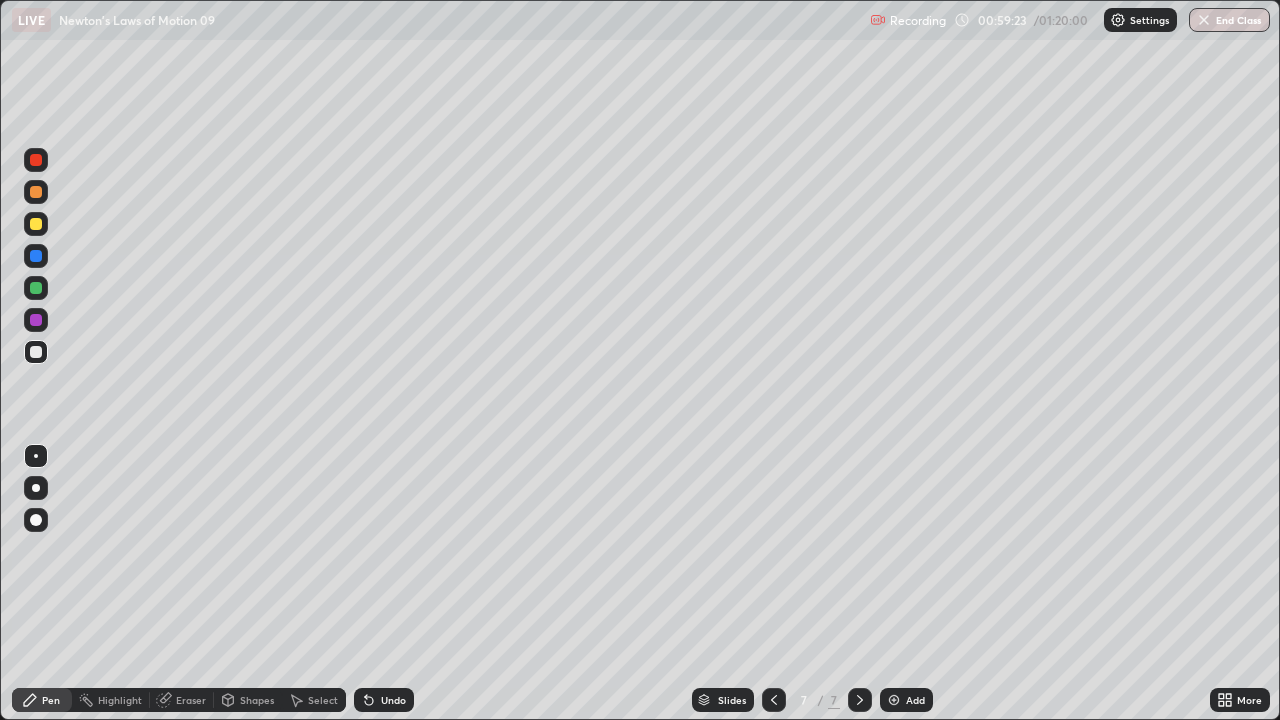 click on "Undo" at bounding box center [384, 700] 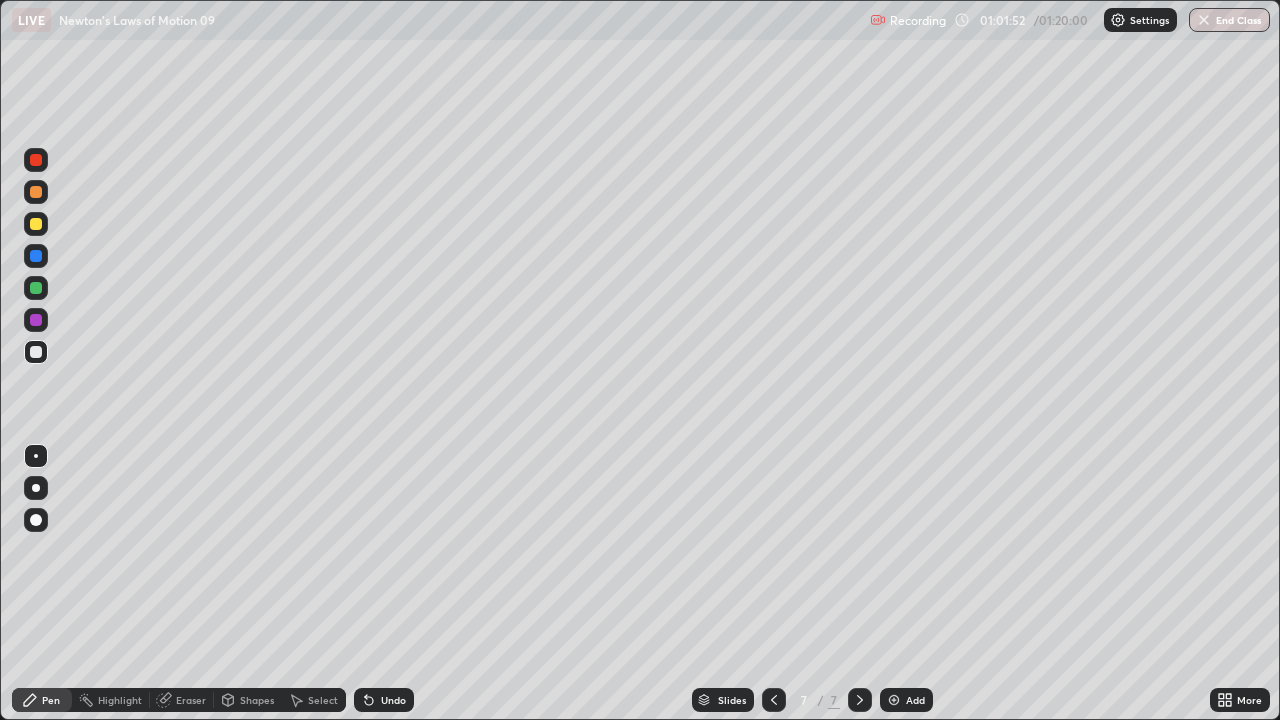 click at bounding box center [36, 224] 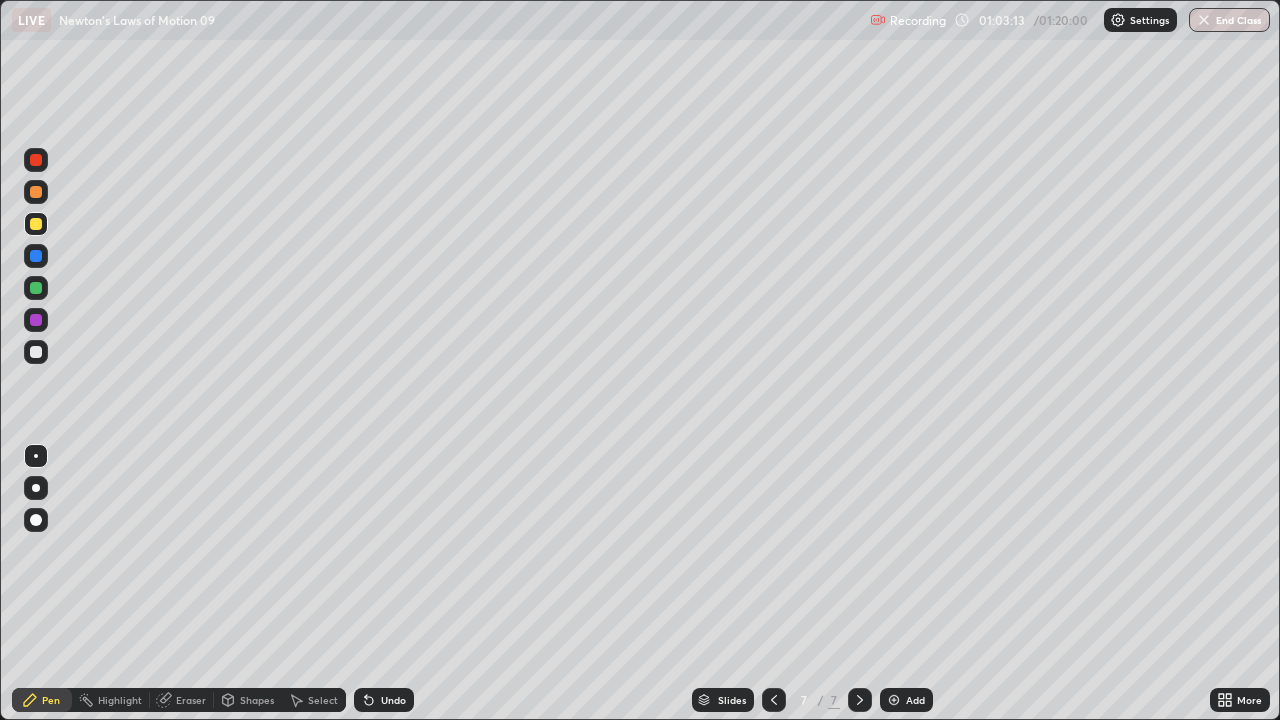 click at bounding box center (894, 700) 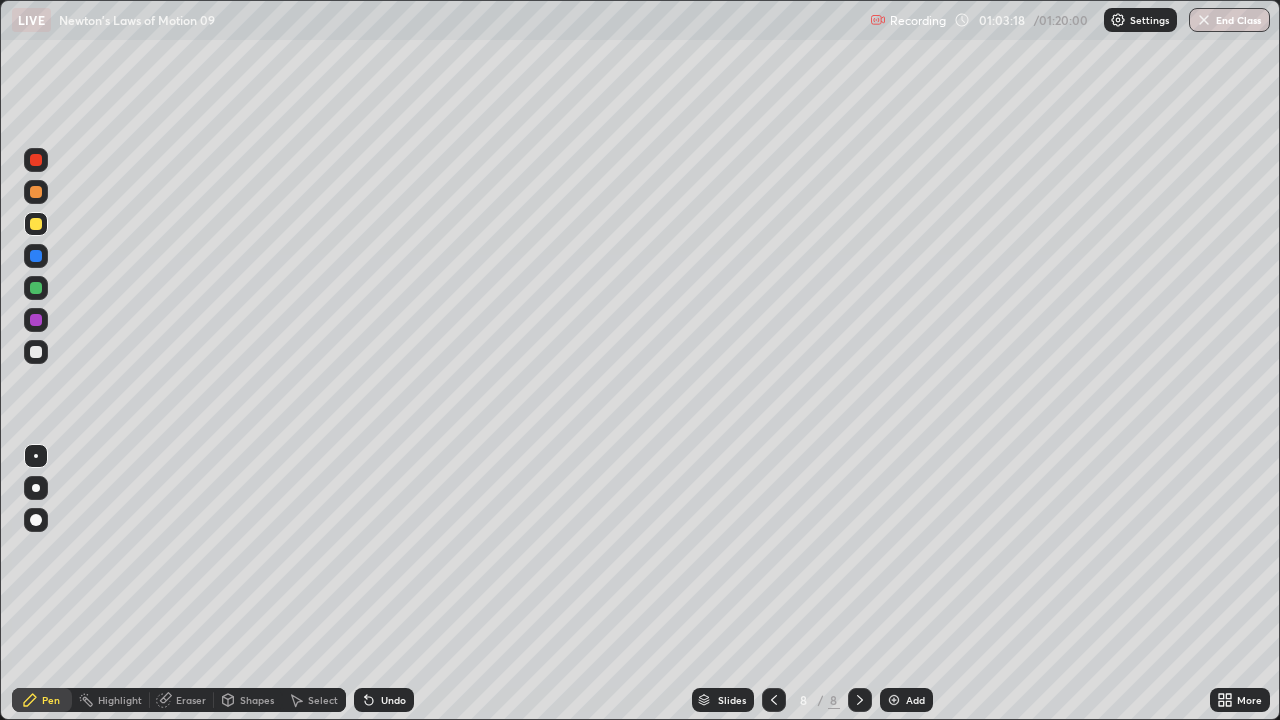 click at bounding box center [36, 288] 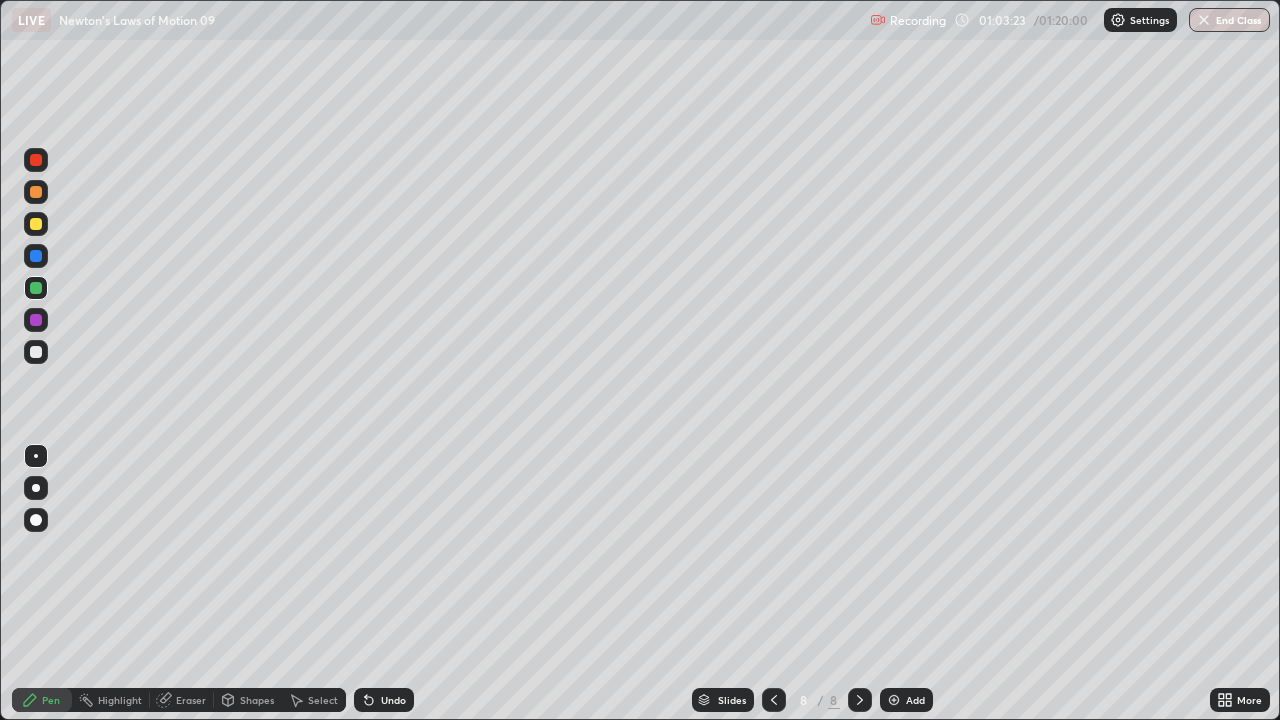 click at bounding box center (36, 224) 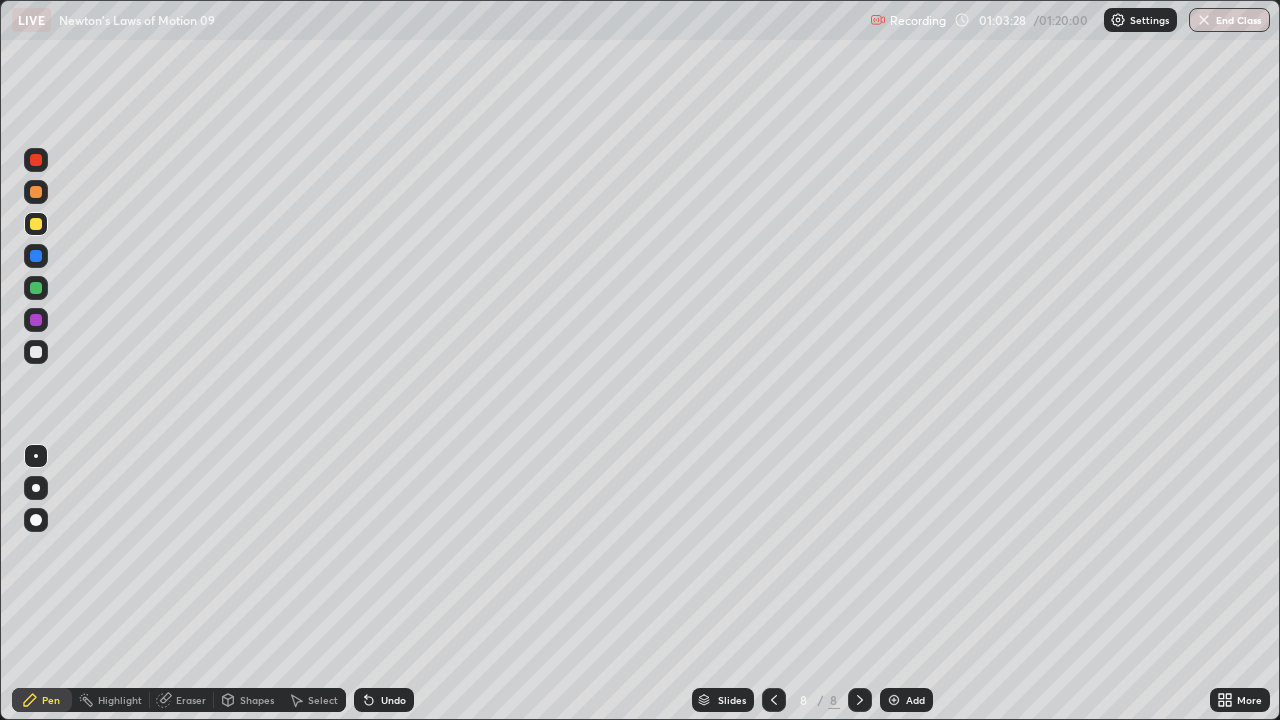 click at bounding box center [36, 288] 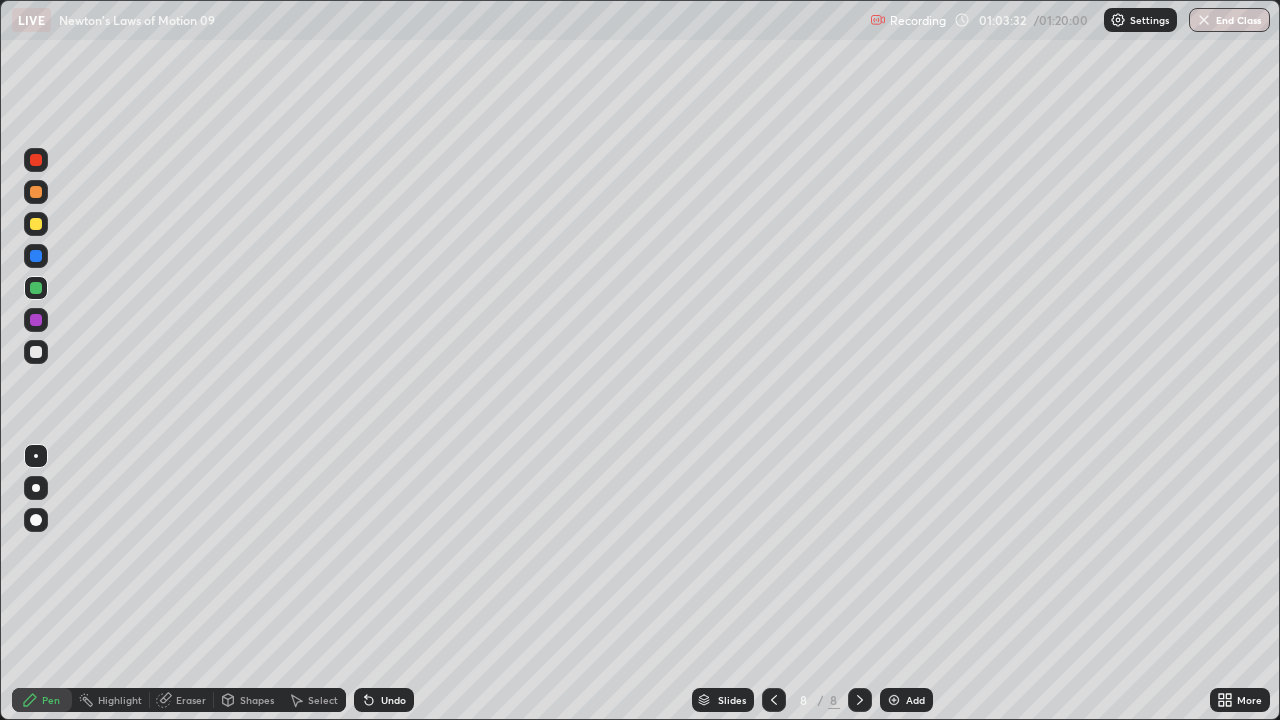 click at bounding box center [36, 224] 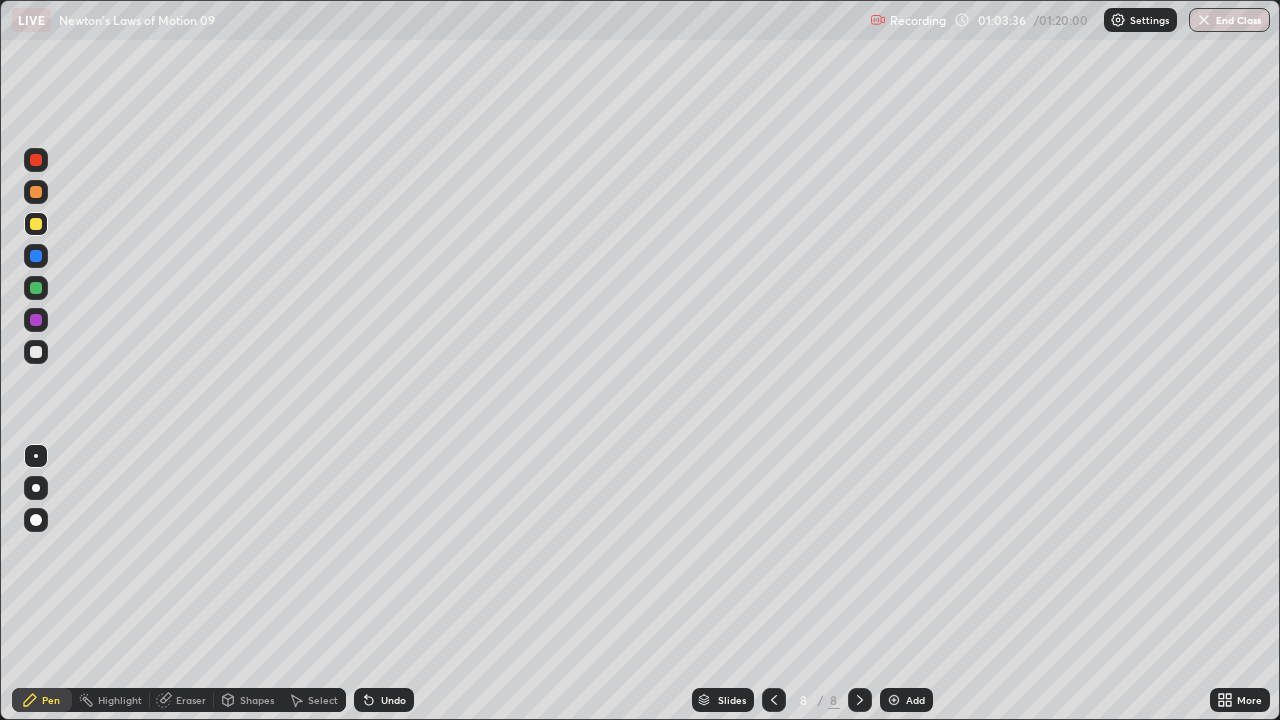 click at bounding box center [36, 352] 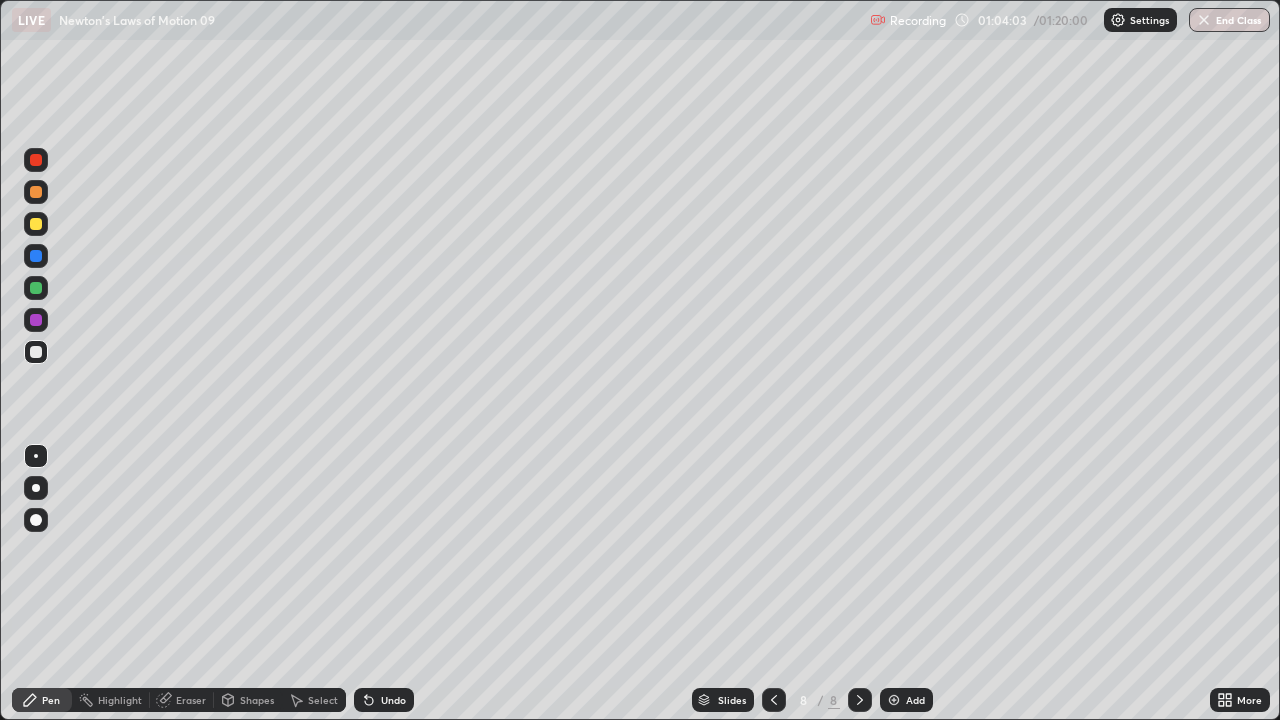 click on "Eraser" at bounding box center (191, 700) 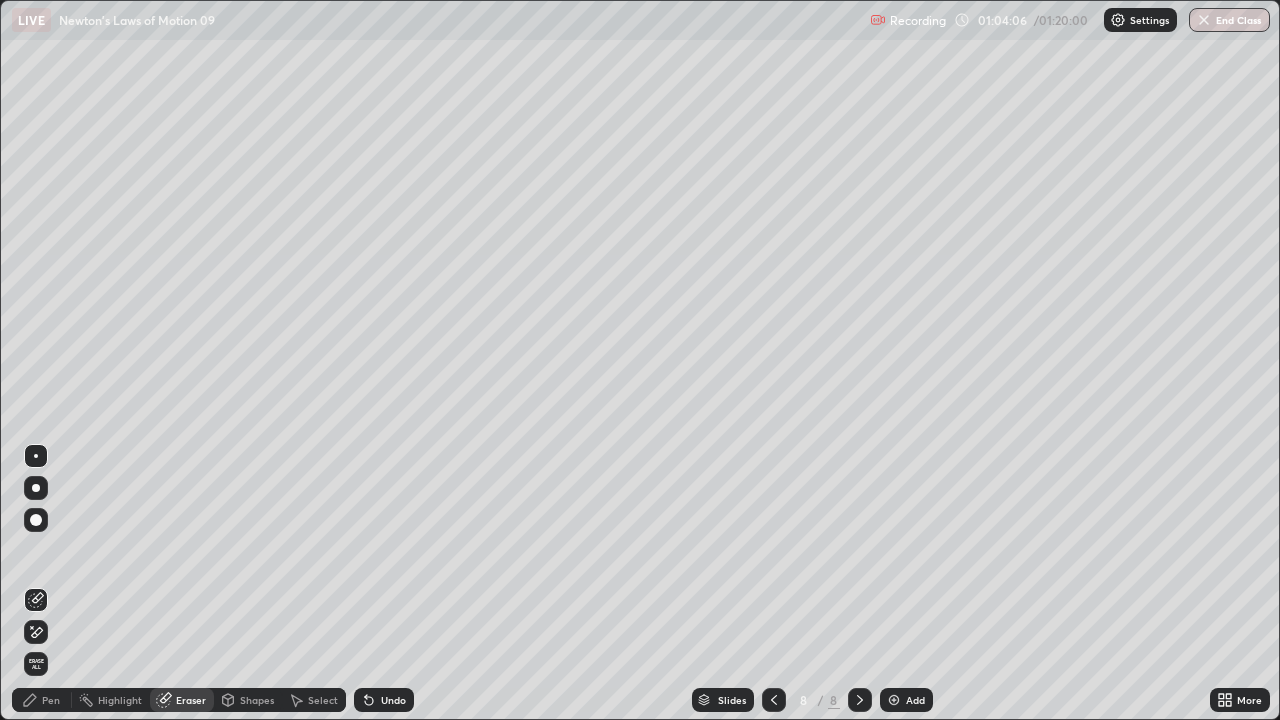 click on "Pen" at bounding box center (51, 700) 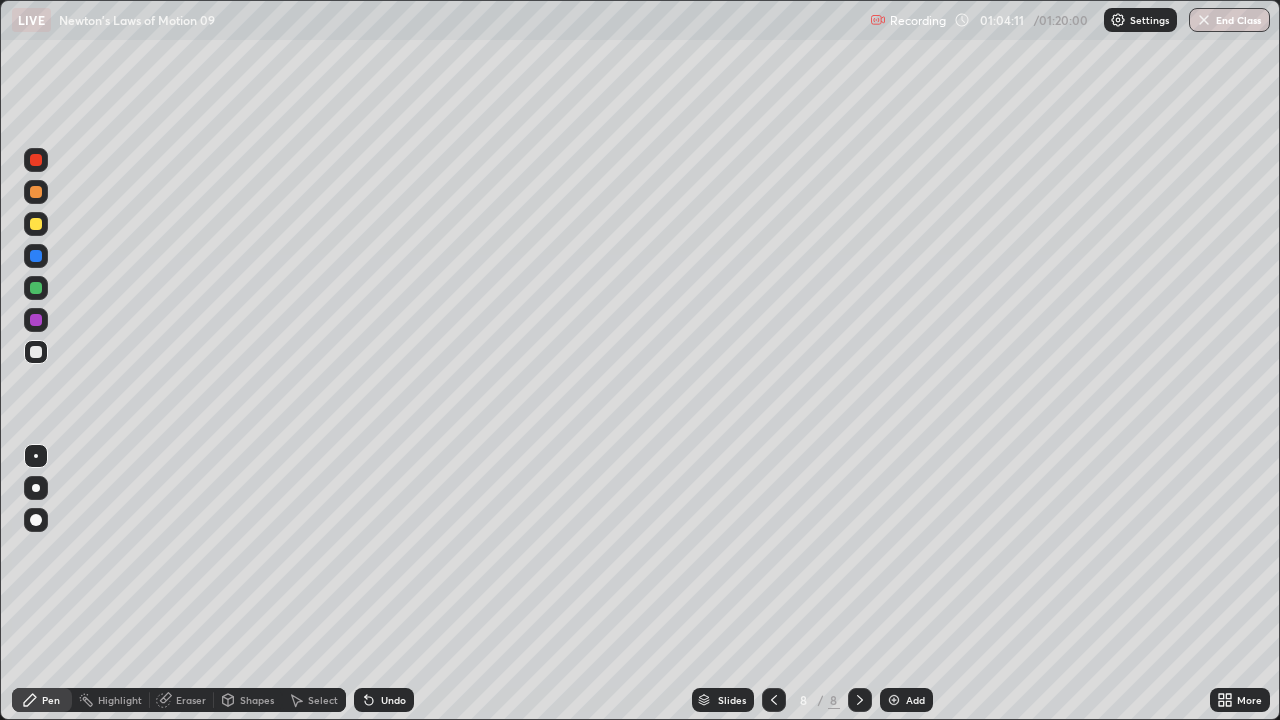 click on "Eraser" at bounding box center (191, 700) 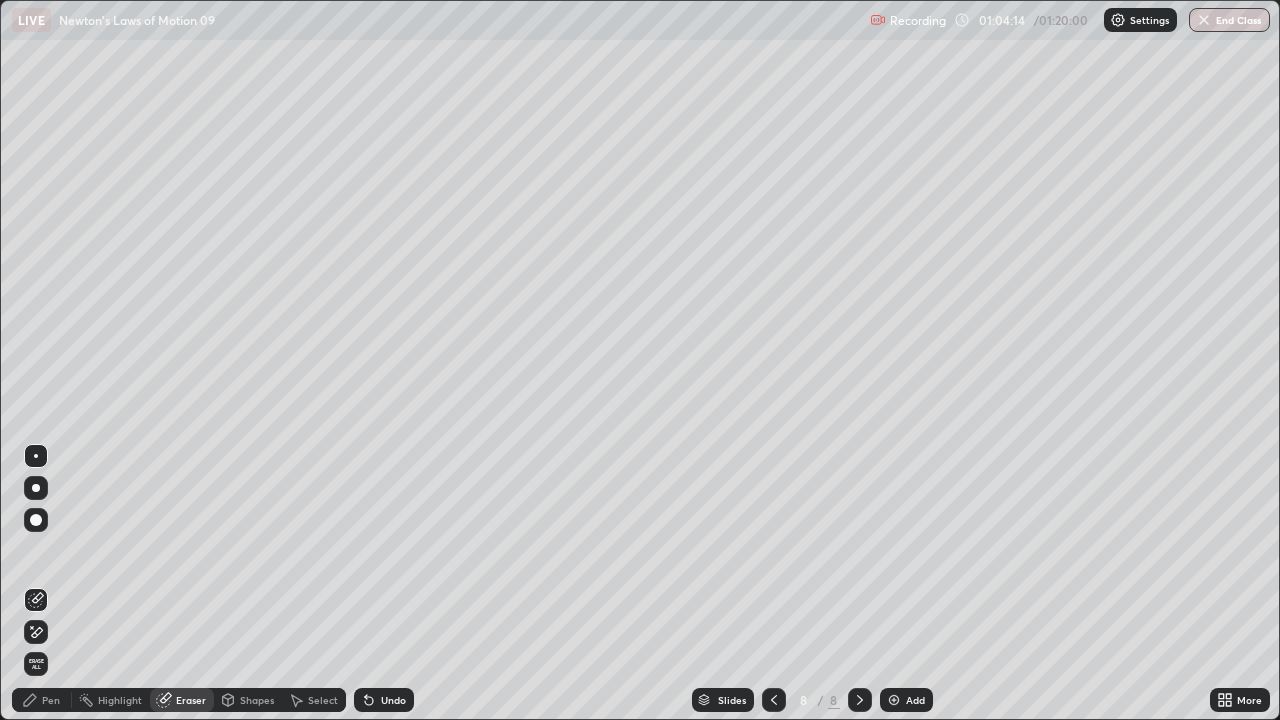 click on "Pen" at bounding box center [51, 700] 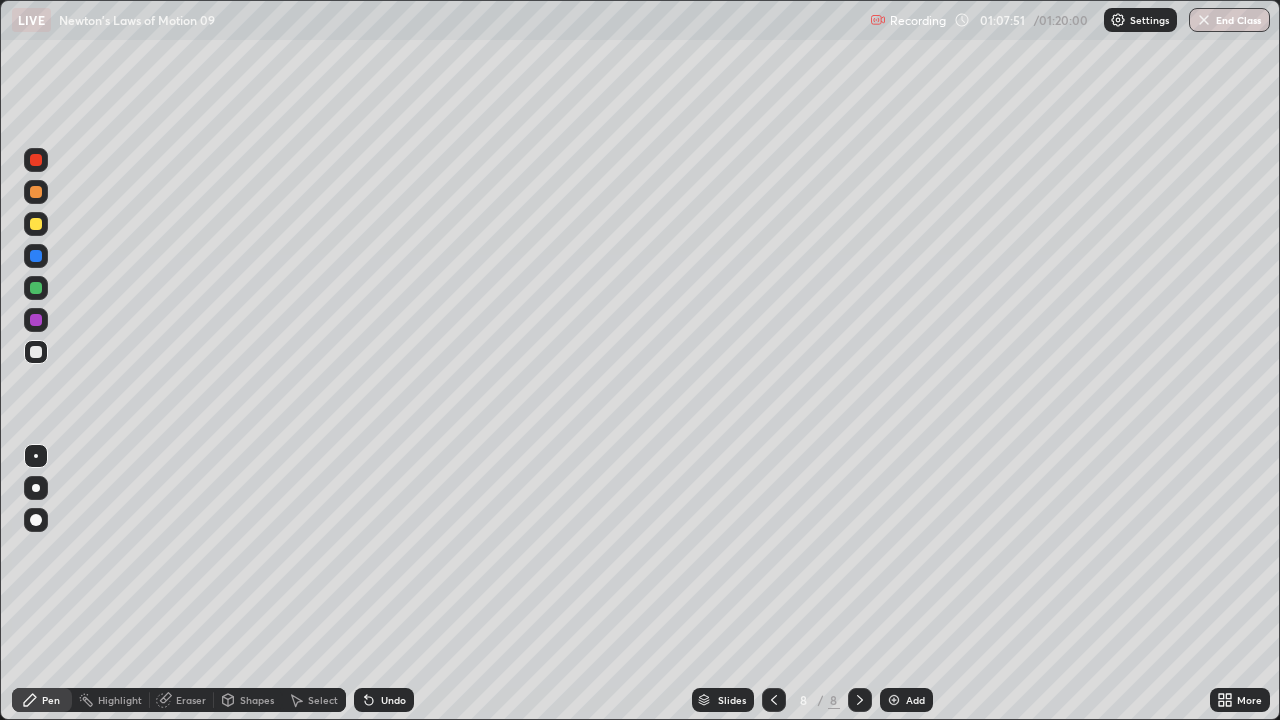 click at bounding box center [36, 224] 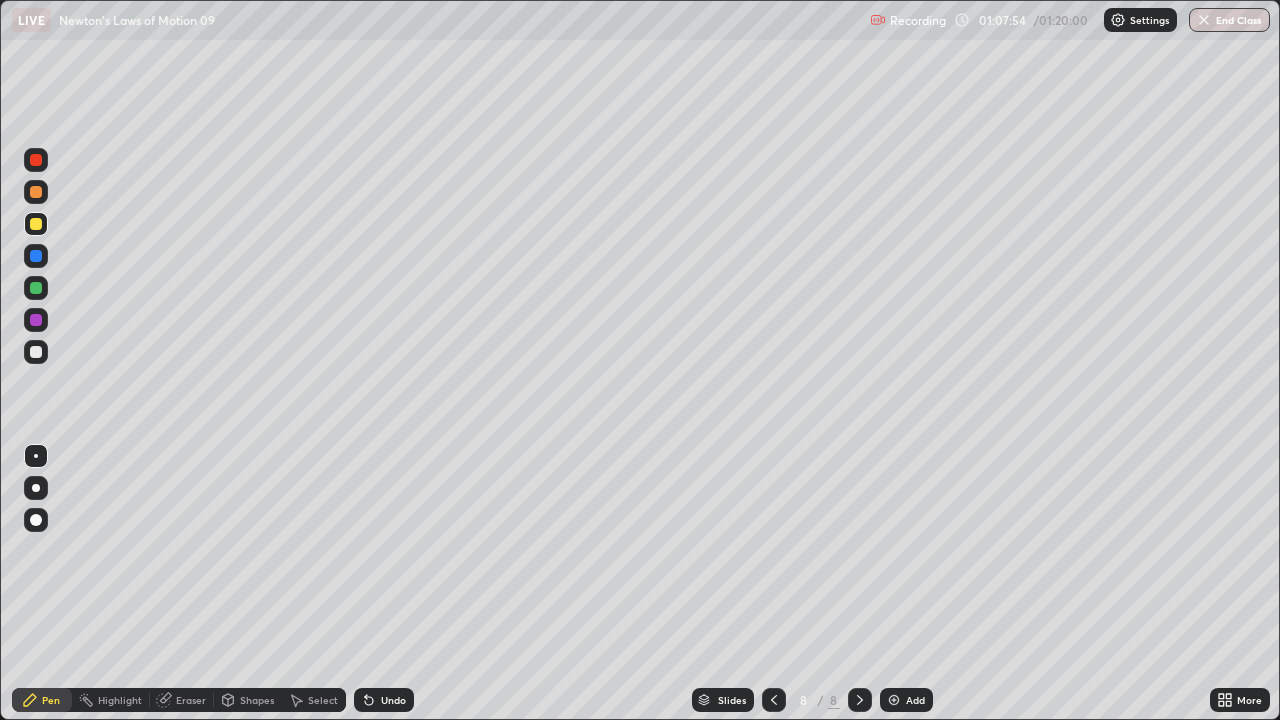 click at bounding box center [36, 352] 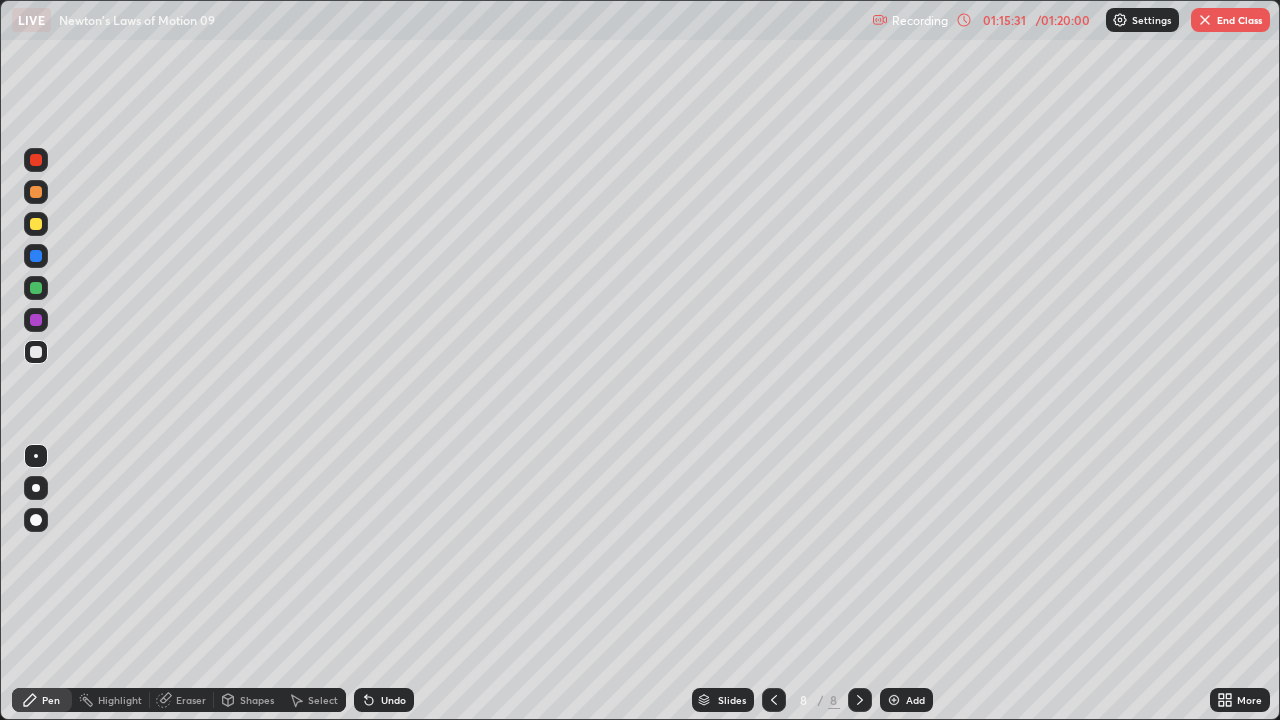 click on "End Class" at bounding box center (1230, 20) 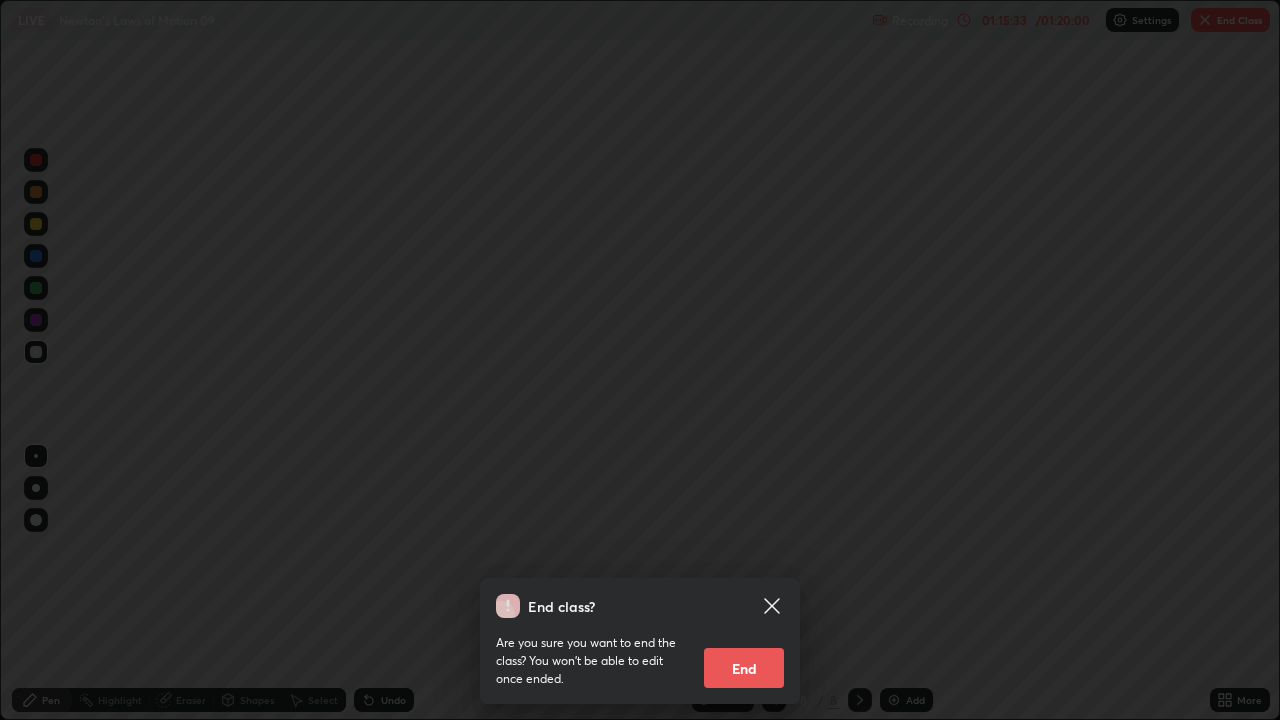 click on "End" at bounding box center (744, 668) 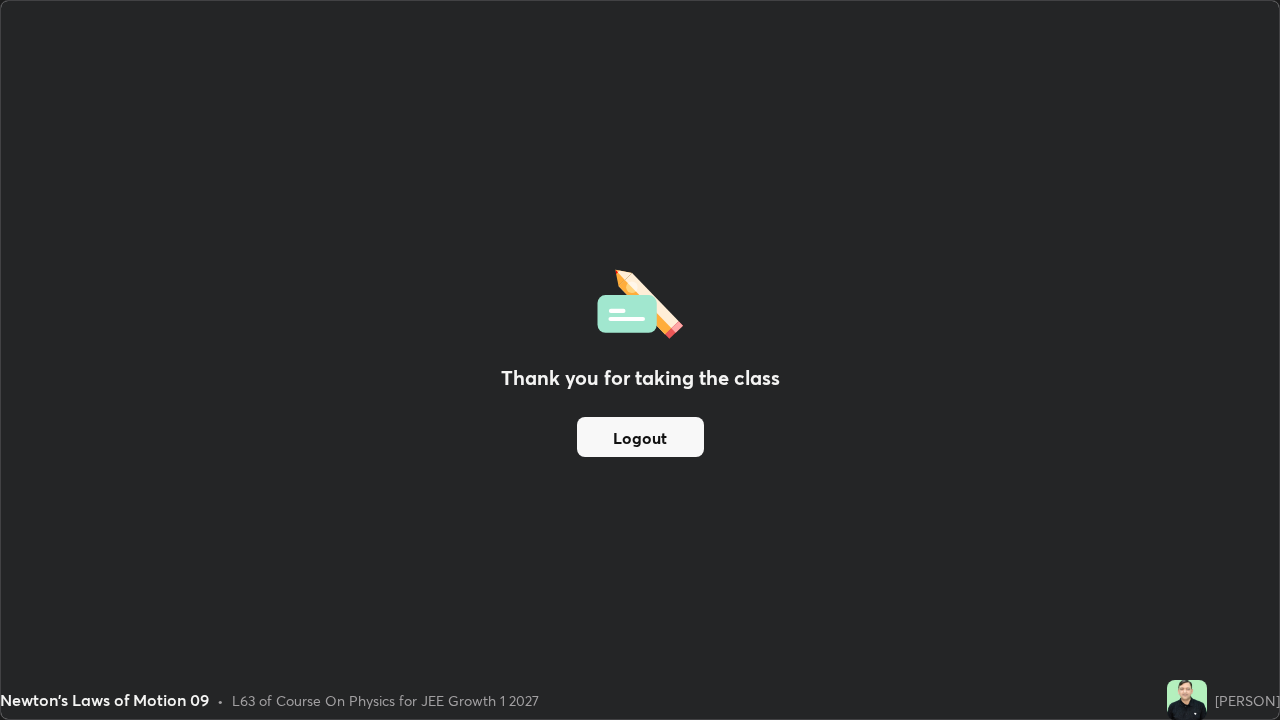 click on "Logout" at bounding box center (640, 437) 